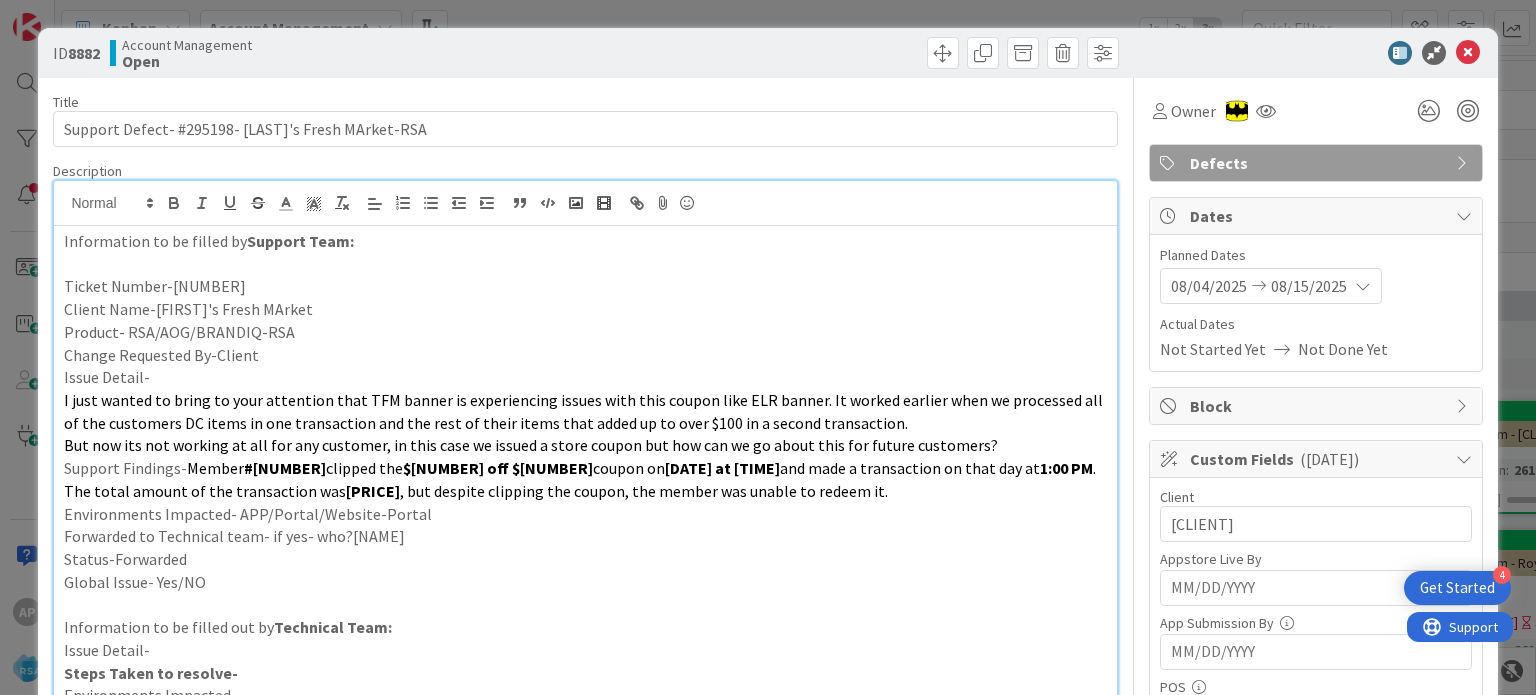 scroll, scrollTop: 0, scrollLeft: 0, axis: both 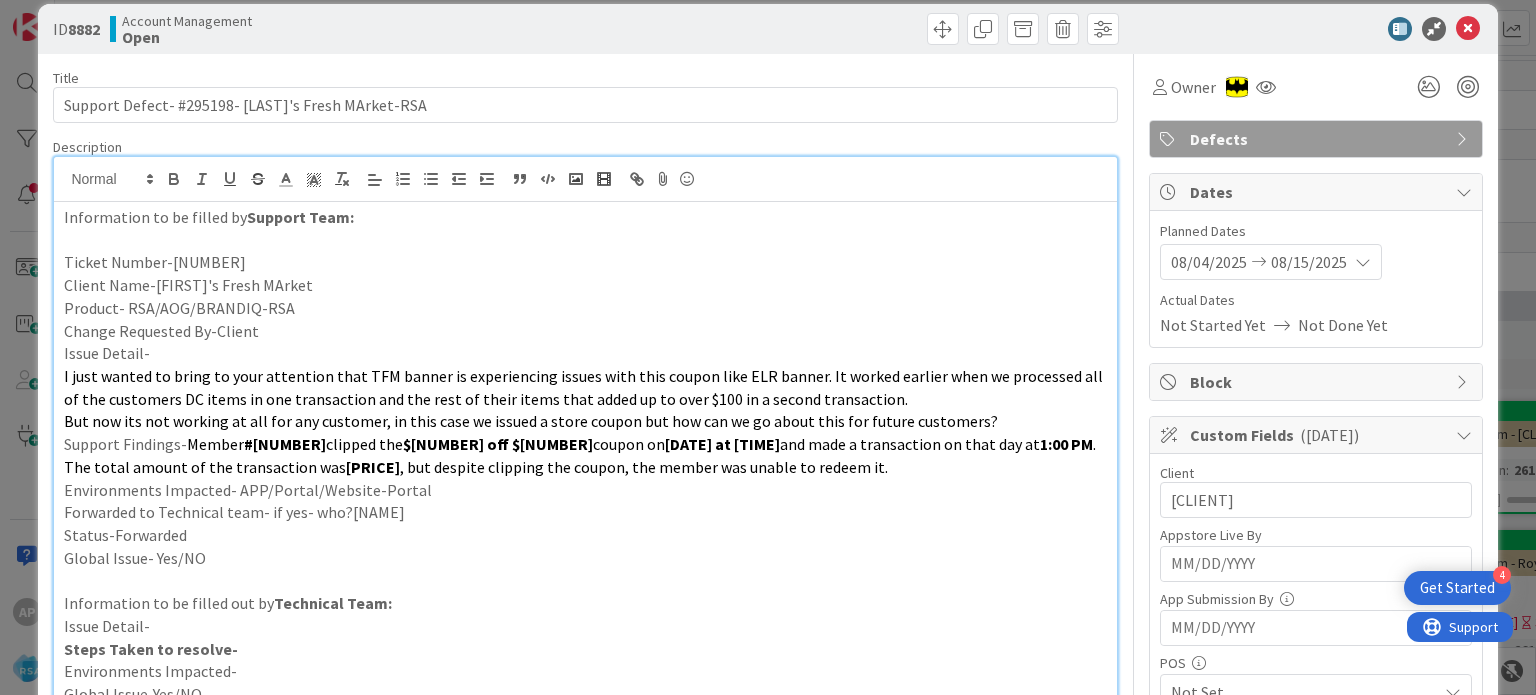 click at bounding box center [1468, 29] 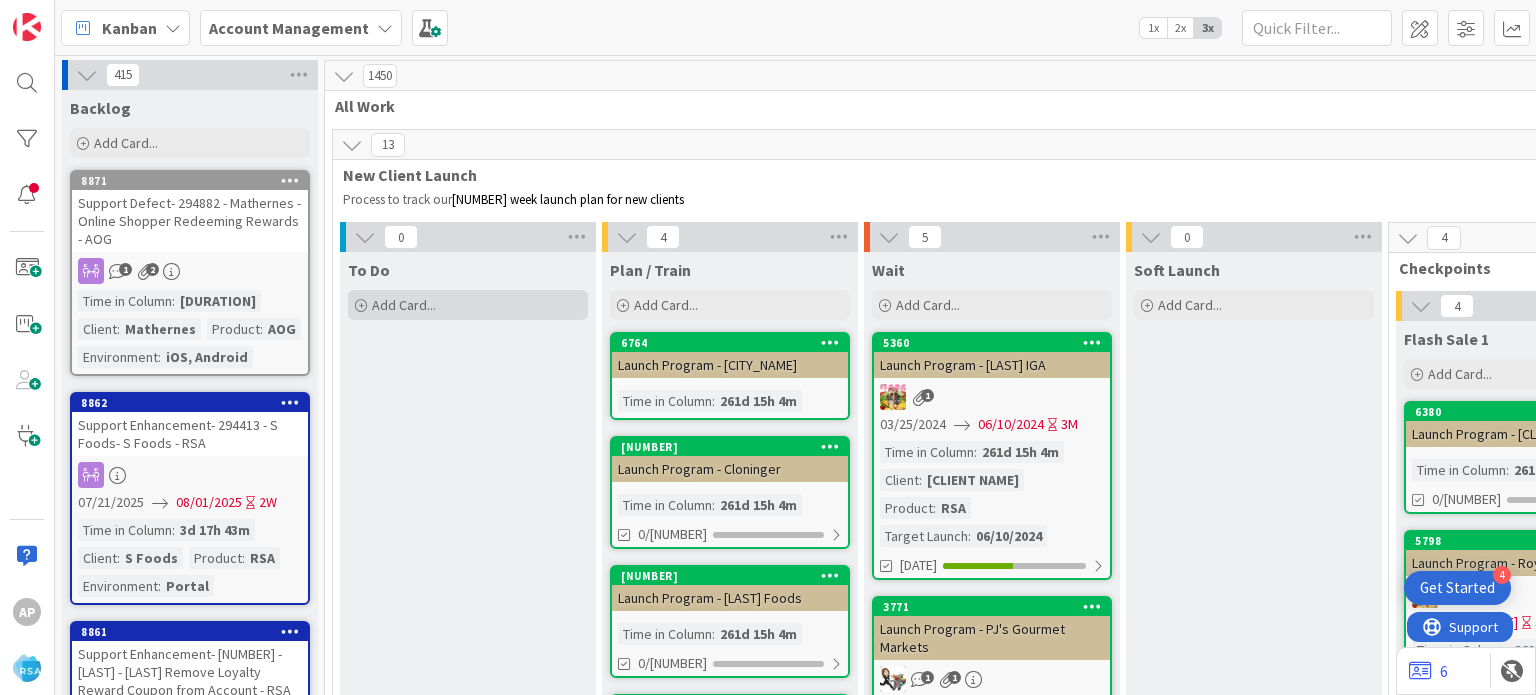 scroll, scrollTop: 682, scrollLeft: 0, axis: vertical 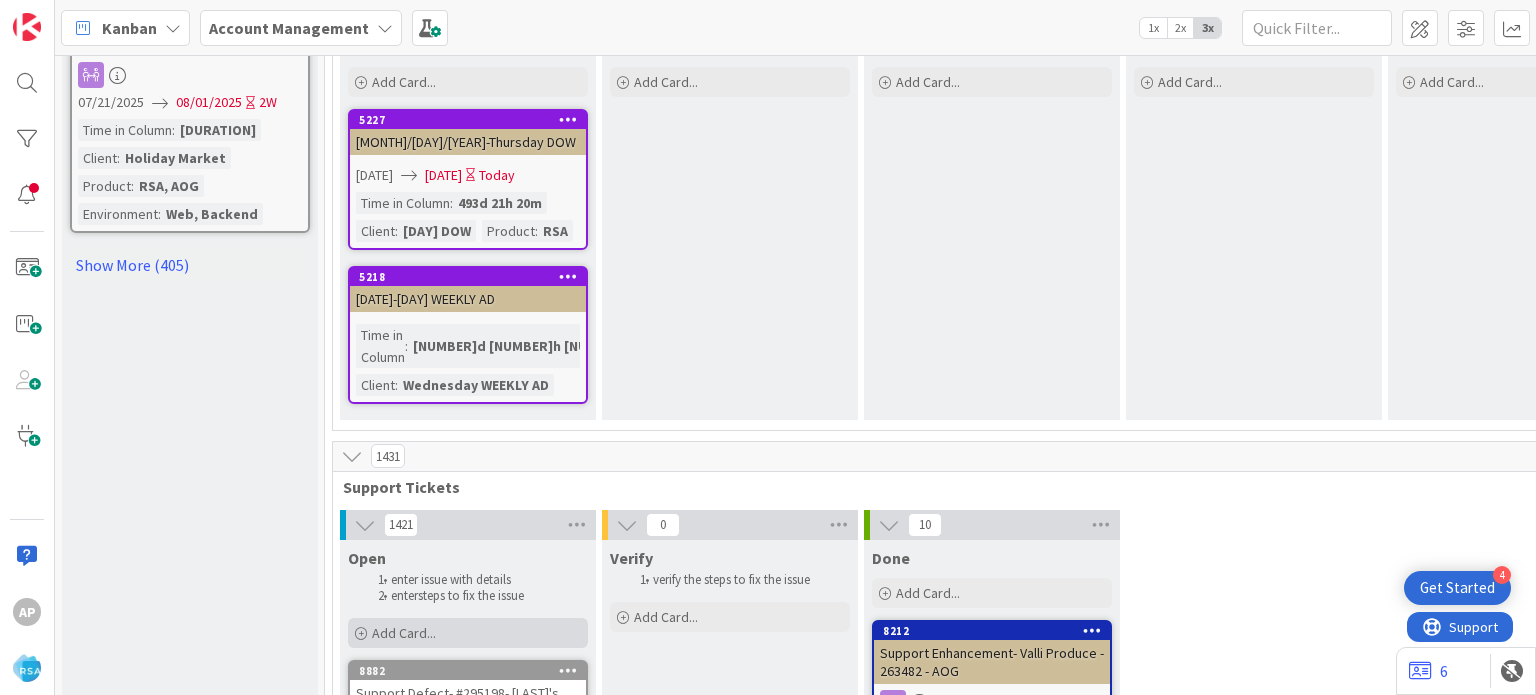 click on "Add Card..." at bounding box center [468, 633] 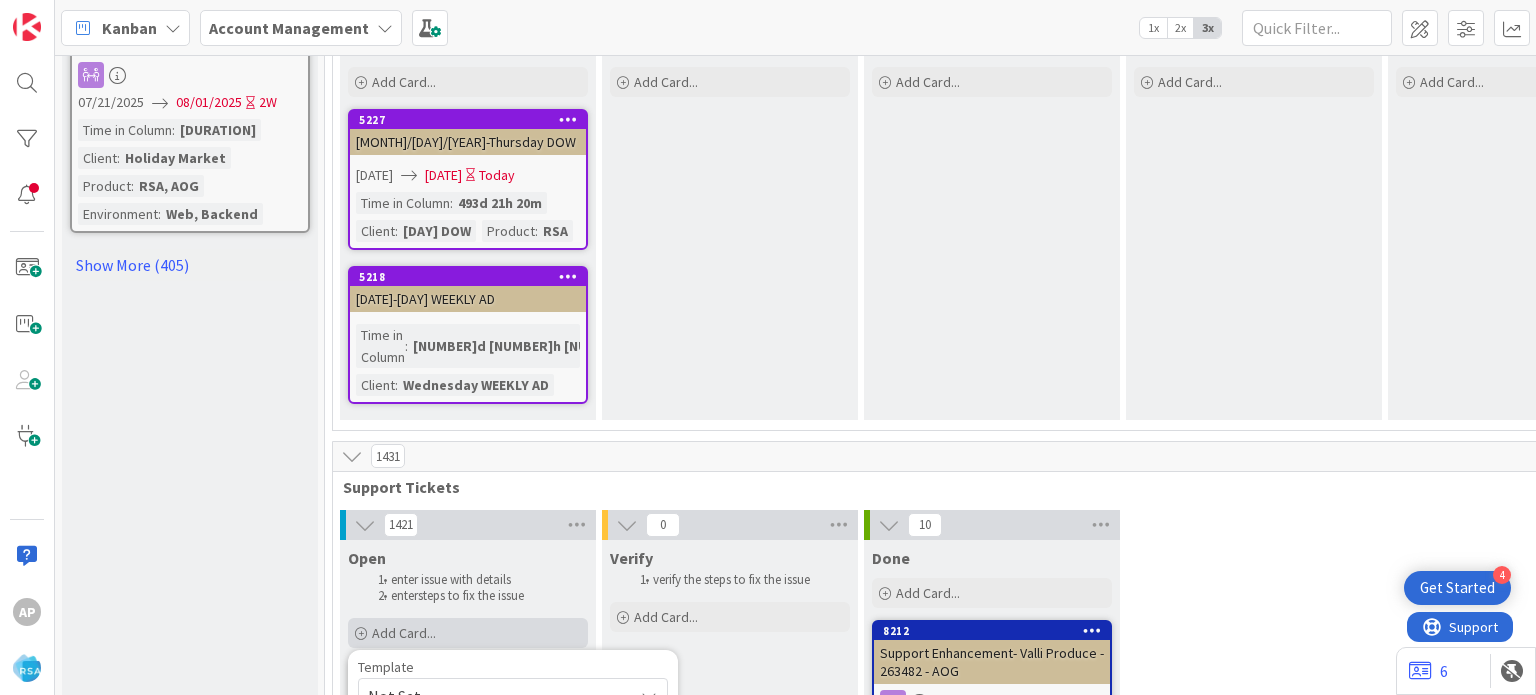 scroll, scrollTop: 2748, scrollLeft: 0, axis: vertical 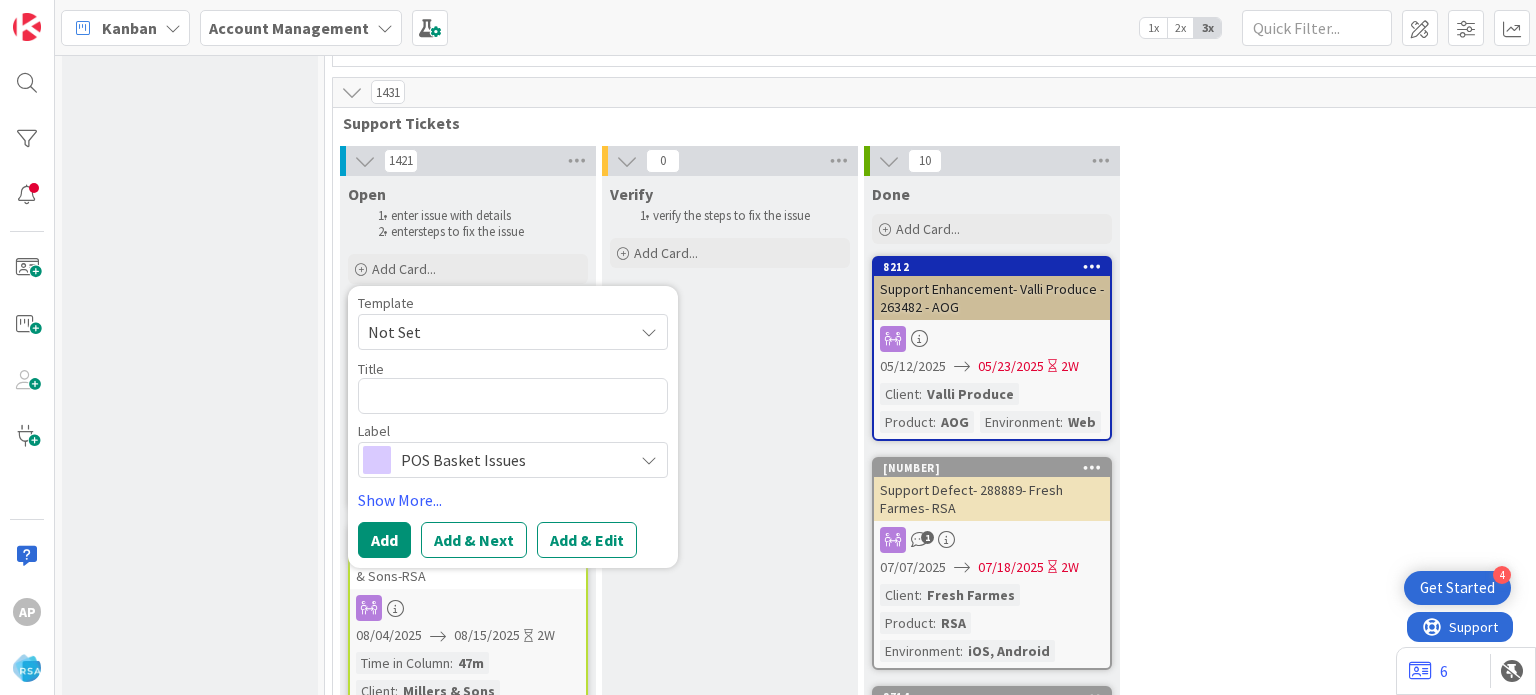 click on "Not Set" at bounding box center (513, 332) 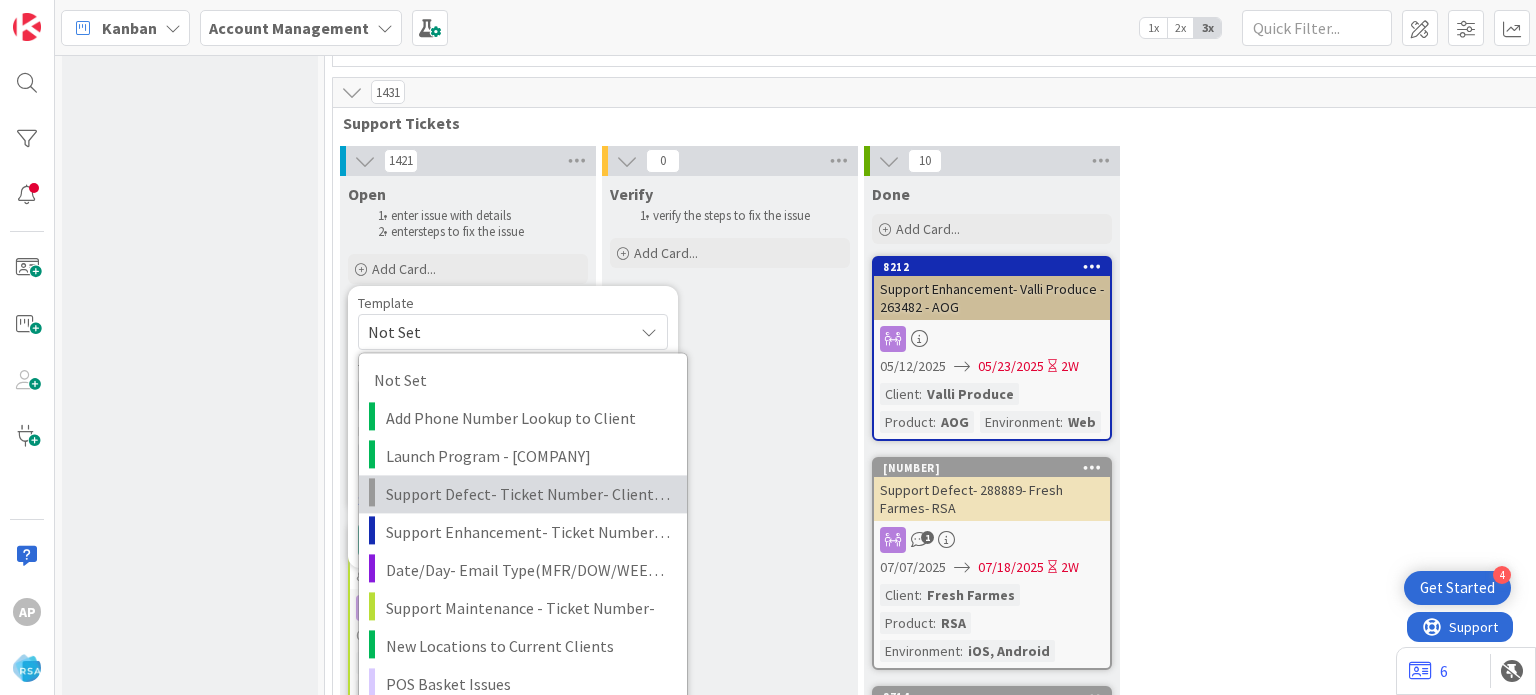 click on "Support Defect- Ticket Number- Client Name- Product Name" at bounding box center (529, 495) 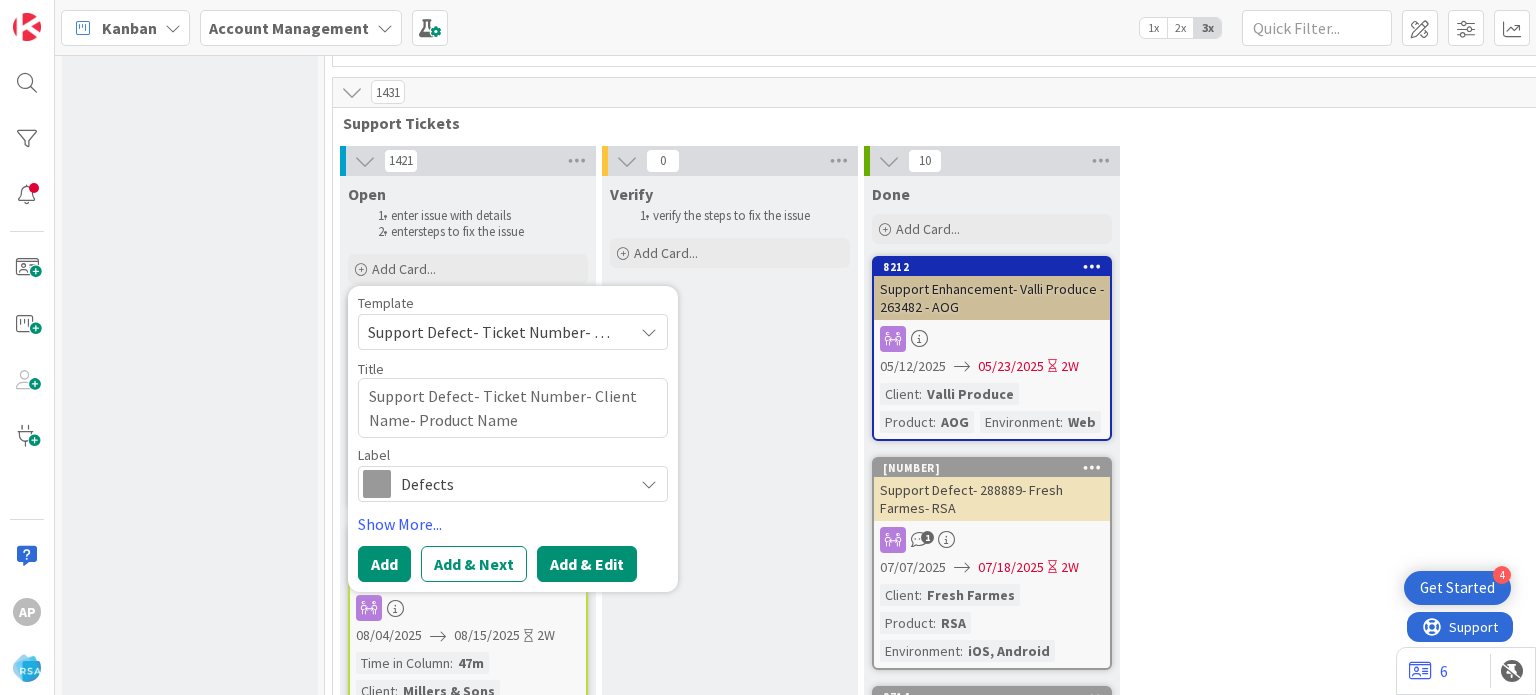 click on "Add & Edit" at bounding box center [587, 564] 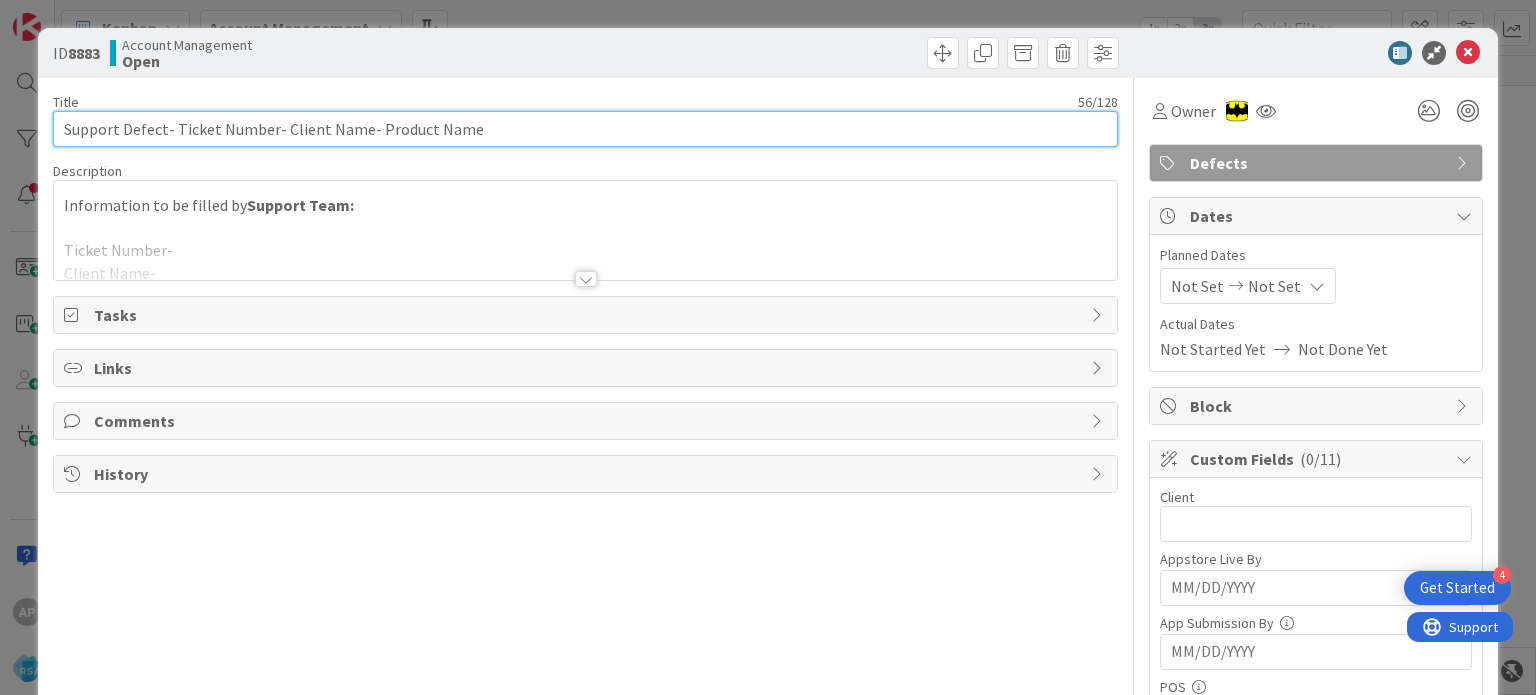 scroll, scrollTop: 0, scrollLeft: 0, axis: both 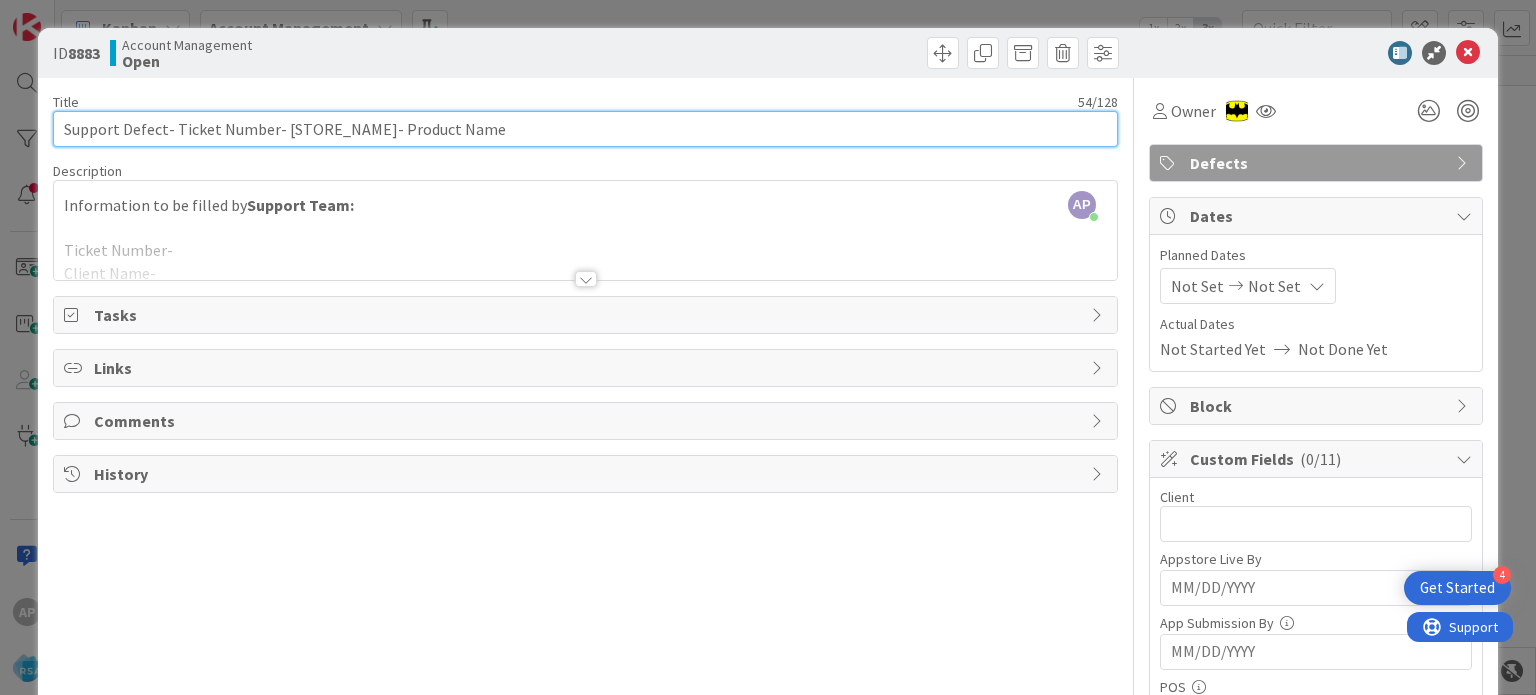 drag, startPoint x: 460, startPoint y: 128, endPoint x: 351, endPoint y: 109, distance: 110.64357 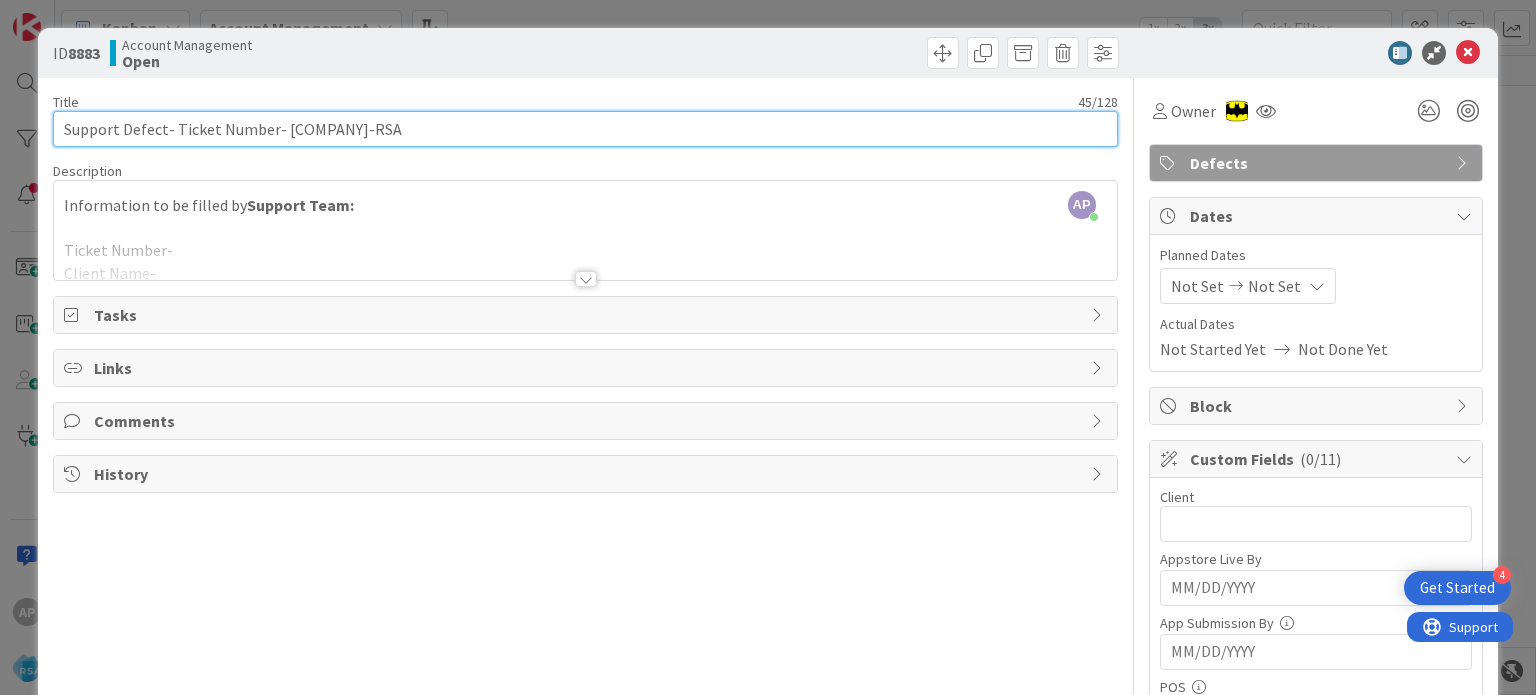 drag, startPoint x: 173, startPoint y: 129, endPoint x: 269, endPoint y: 135, distance: 96.18732 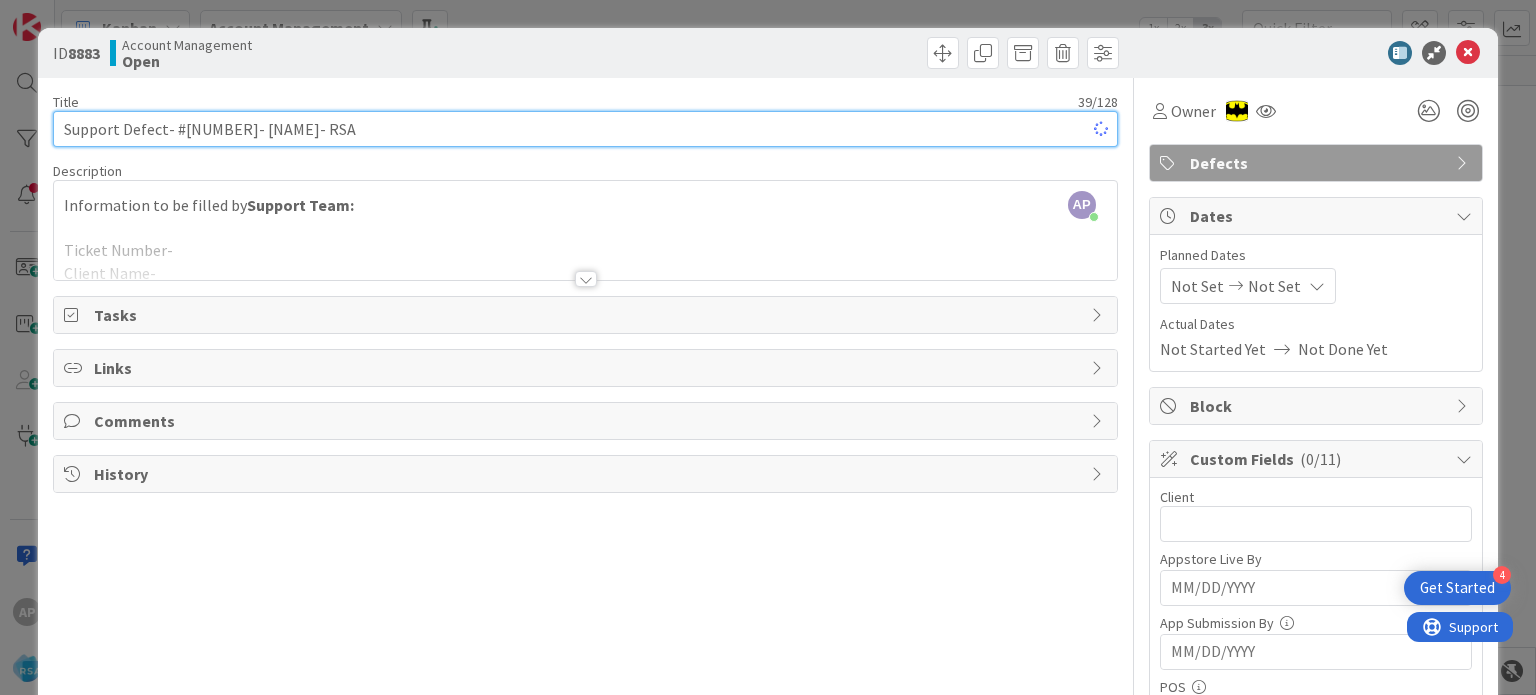 click on "Support Defect- #[NUMBER]- [NAME]- RSA" at bounding box center (585, 129) 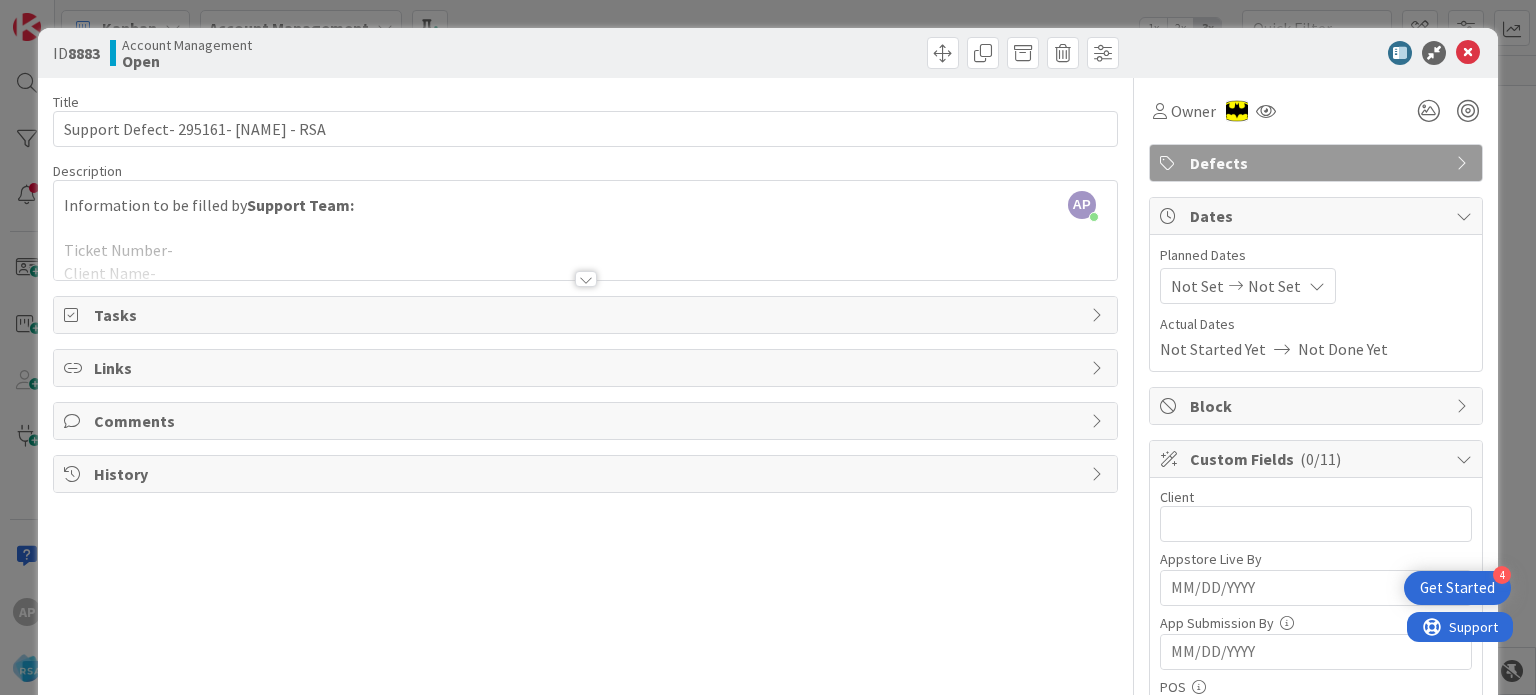 click at bounding box center (586, 279) 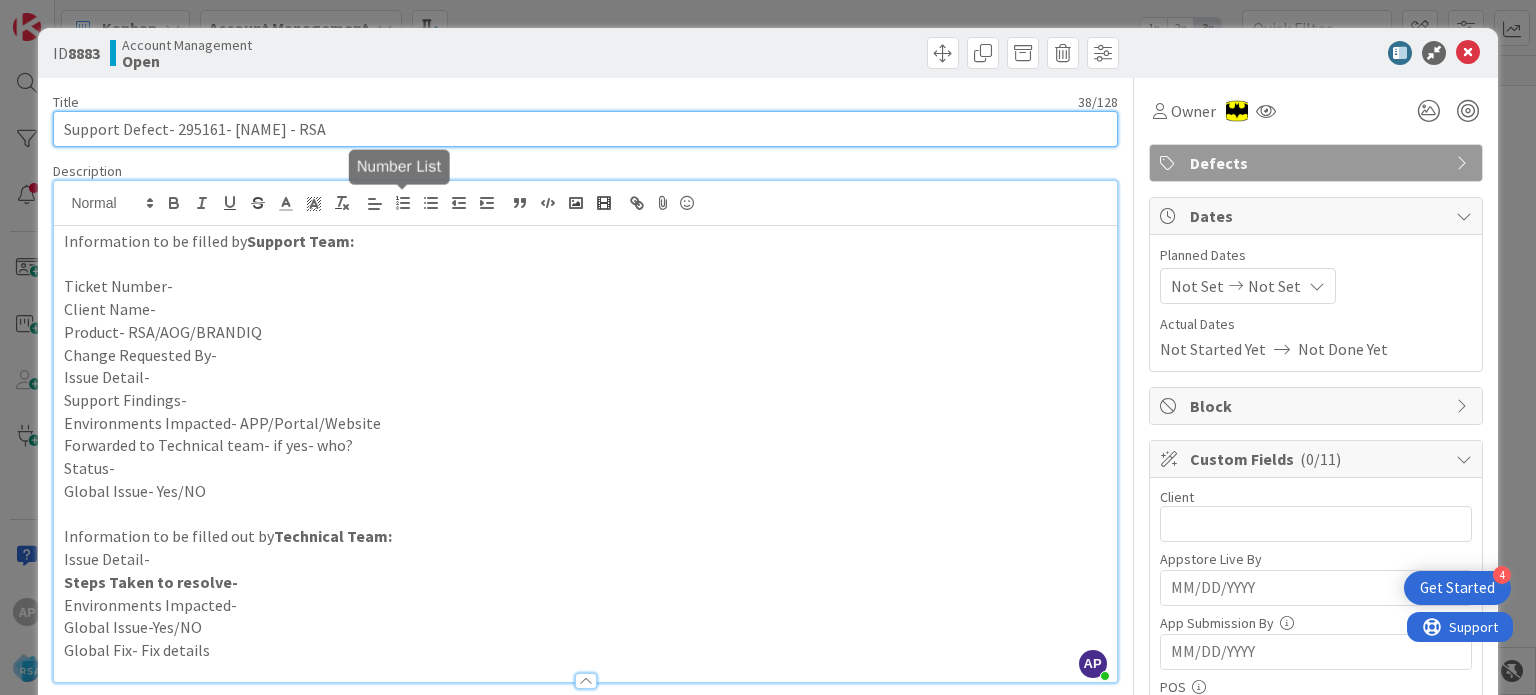 click on "Support Defect- 295161- [NAME] - RSA" at bounding box center [585, 129] 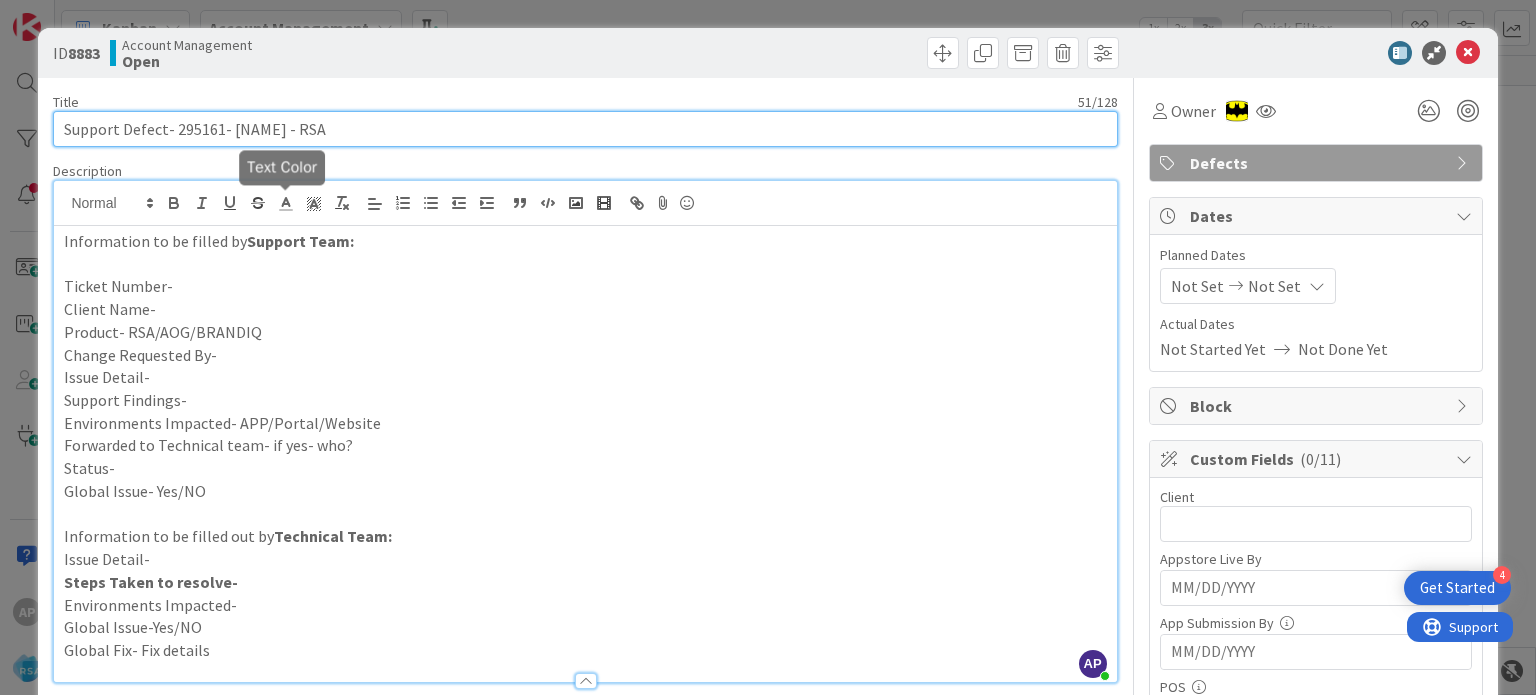 click on "Support Defect- 295161- [NAME] - RSA" at bounding box center (585, 129) 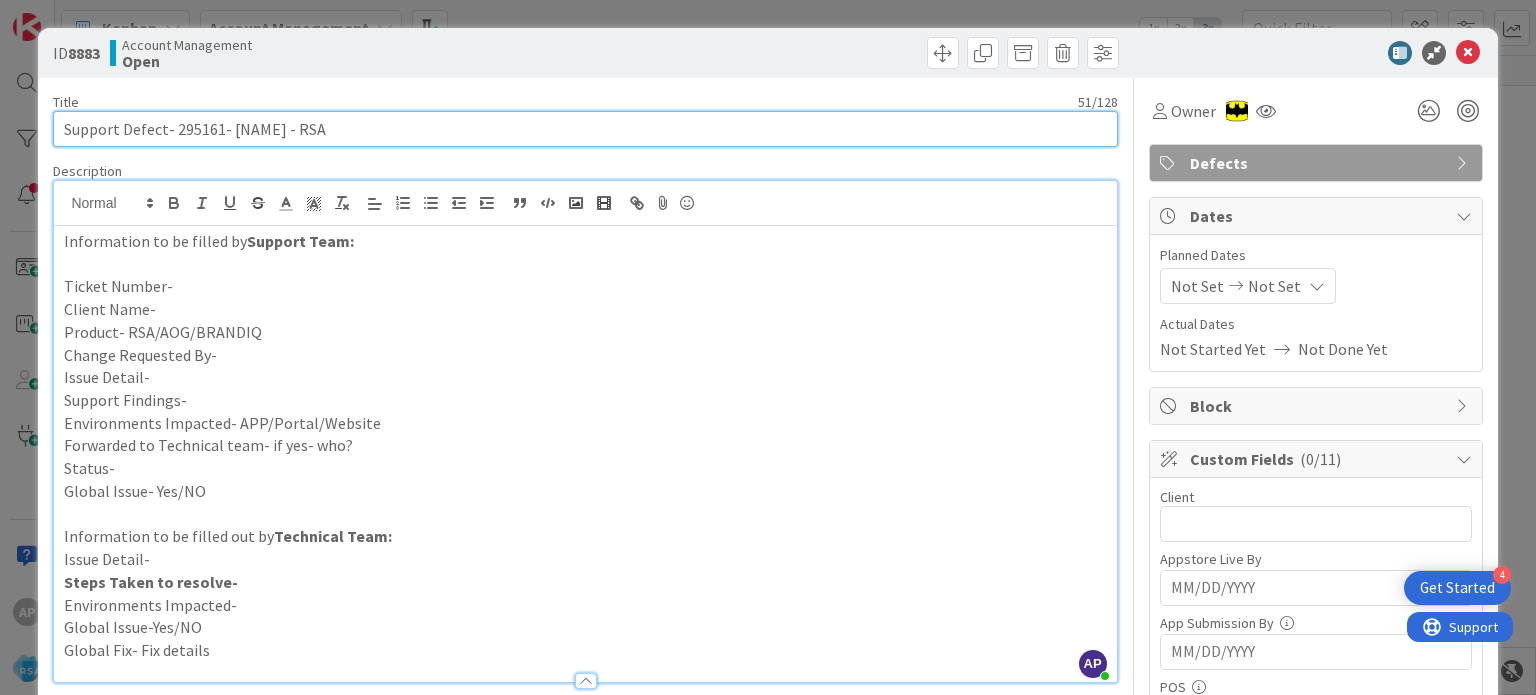 click on "Support Defect- 295161- [NAME] - RSA" at bounding box center (585, 129) 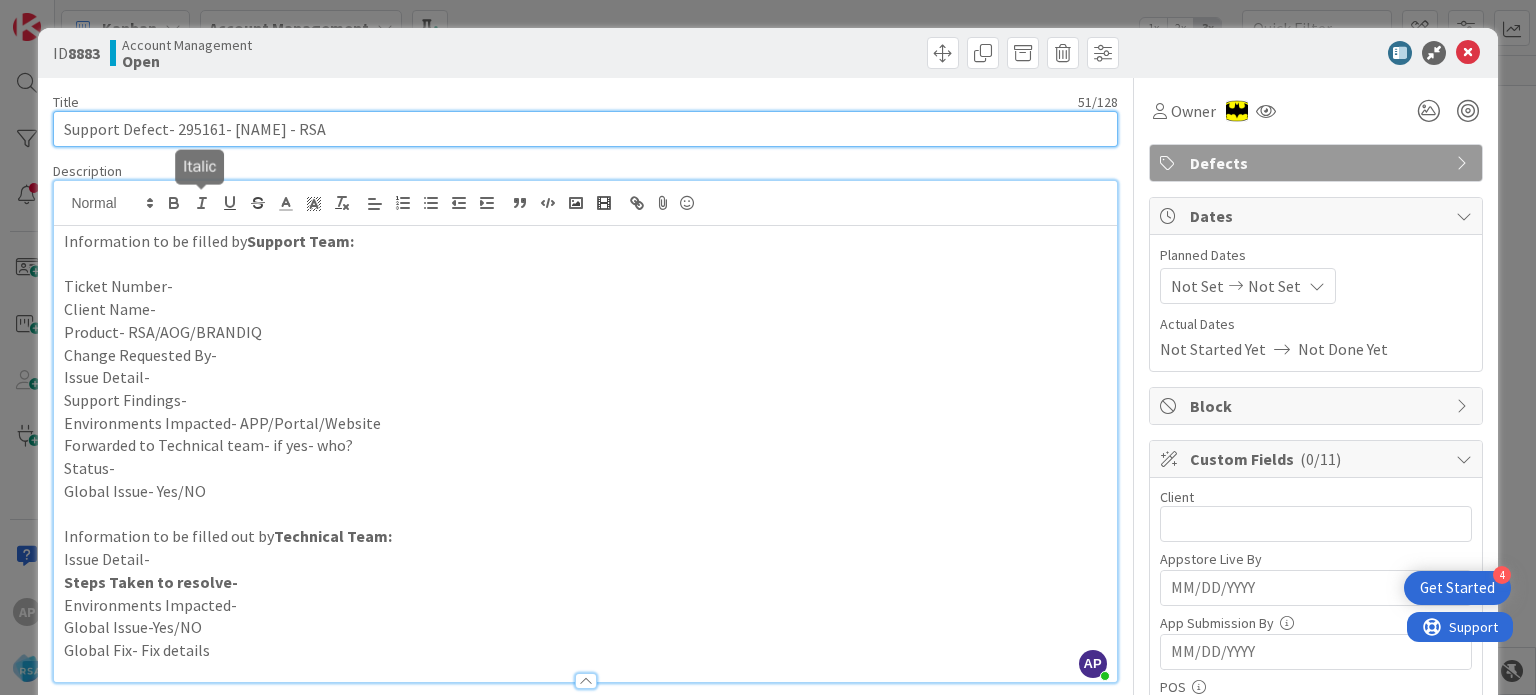 type on "Support Defect- 295161- [NAME] - RSA" 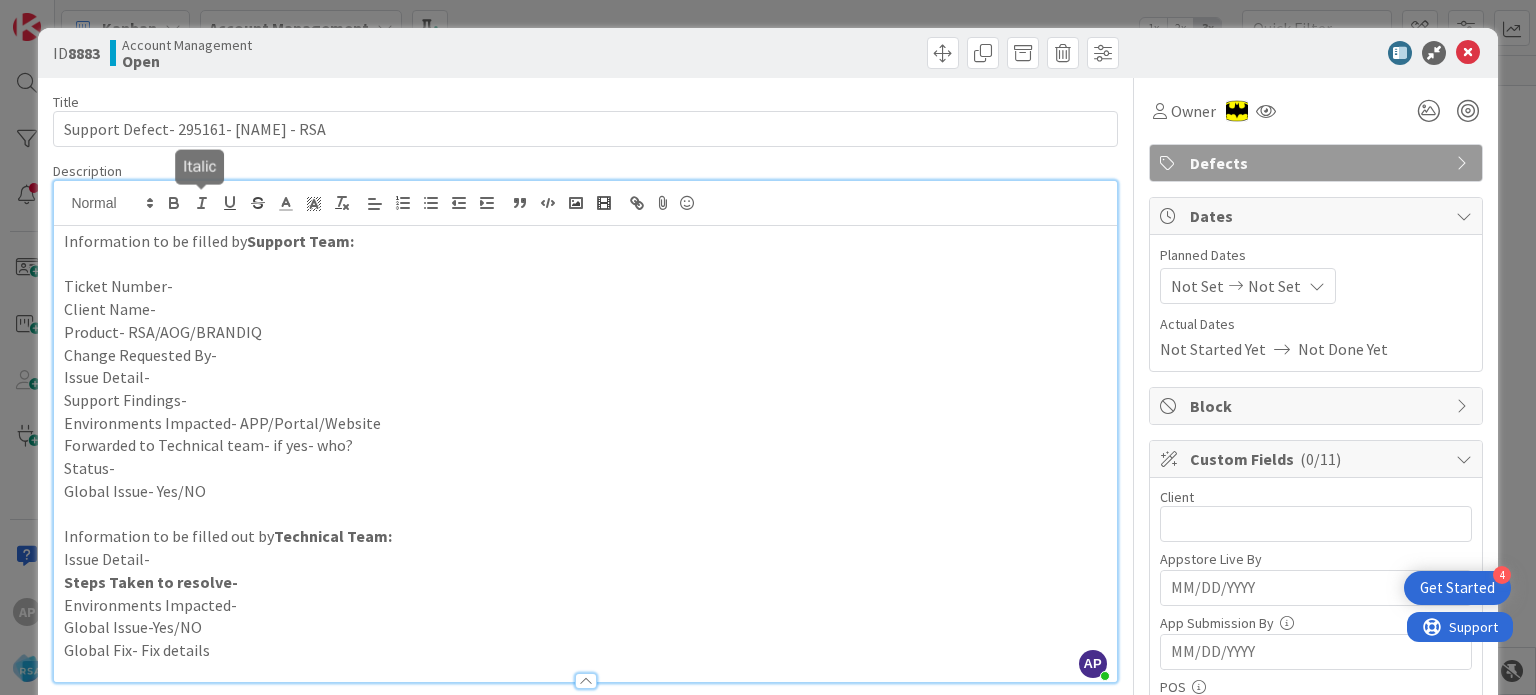 click on "Ticket Number-" at bounding box center (585, 286) 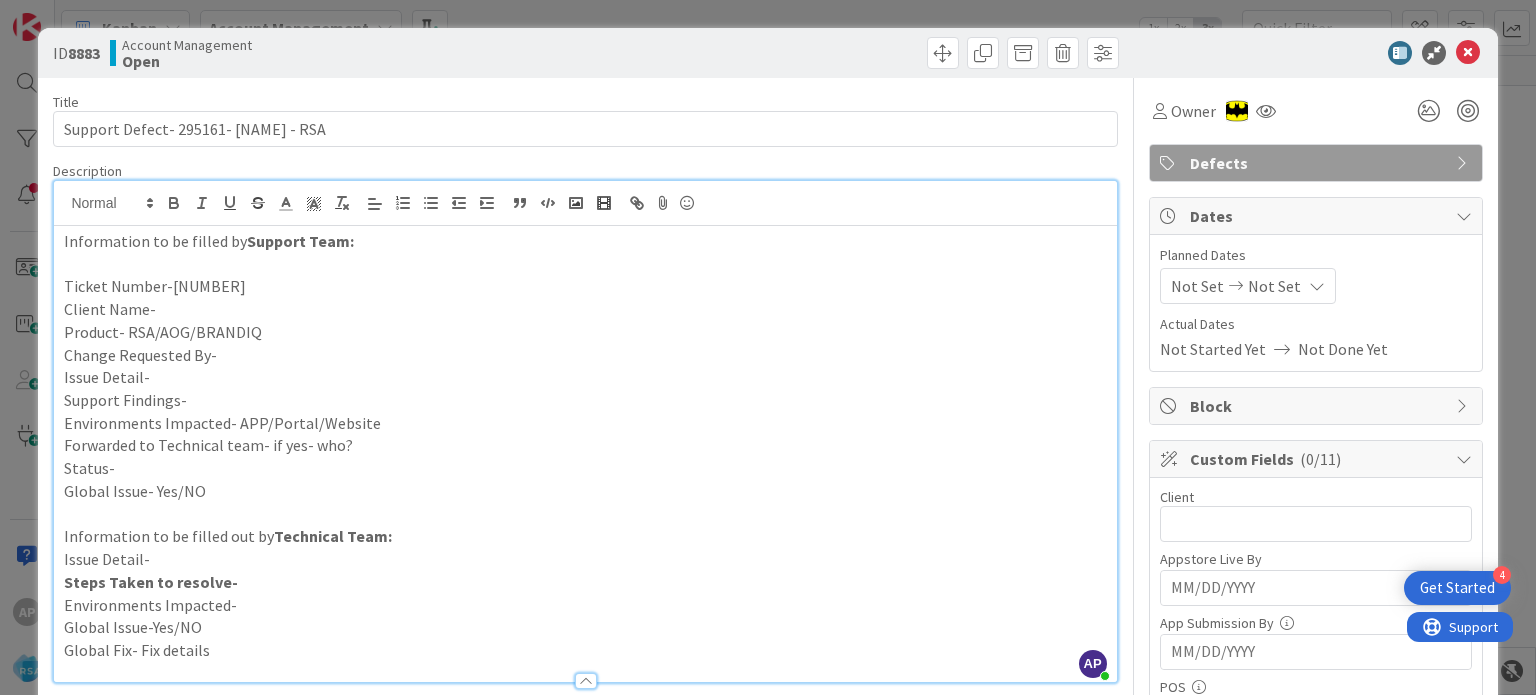 click on "Client Name-" at bounding box center (585, 309) 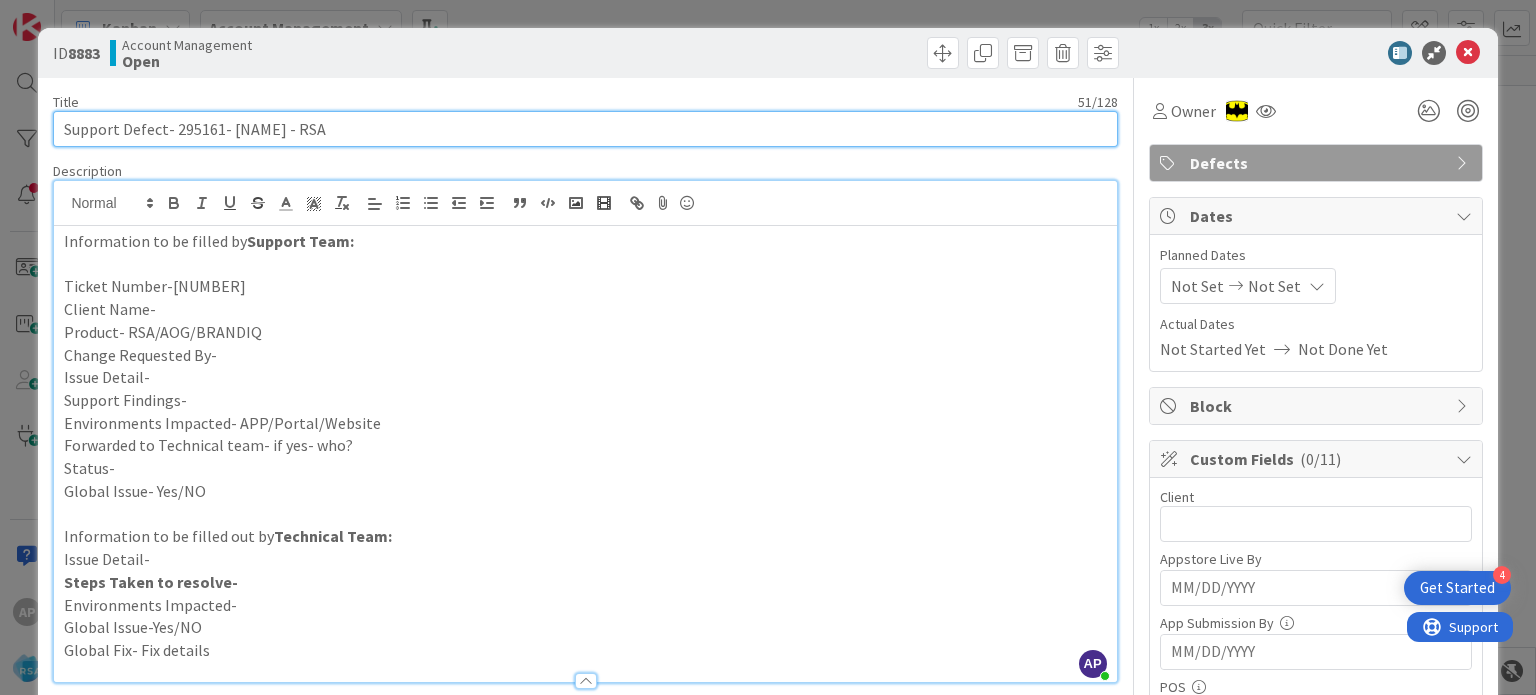 drag, startPoint x: 346, startPoint y: 135, endPoint x: 396, endPoint y: 133, distance: 50.039986 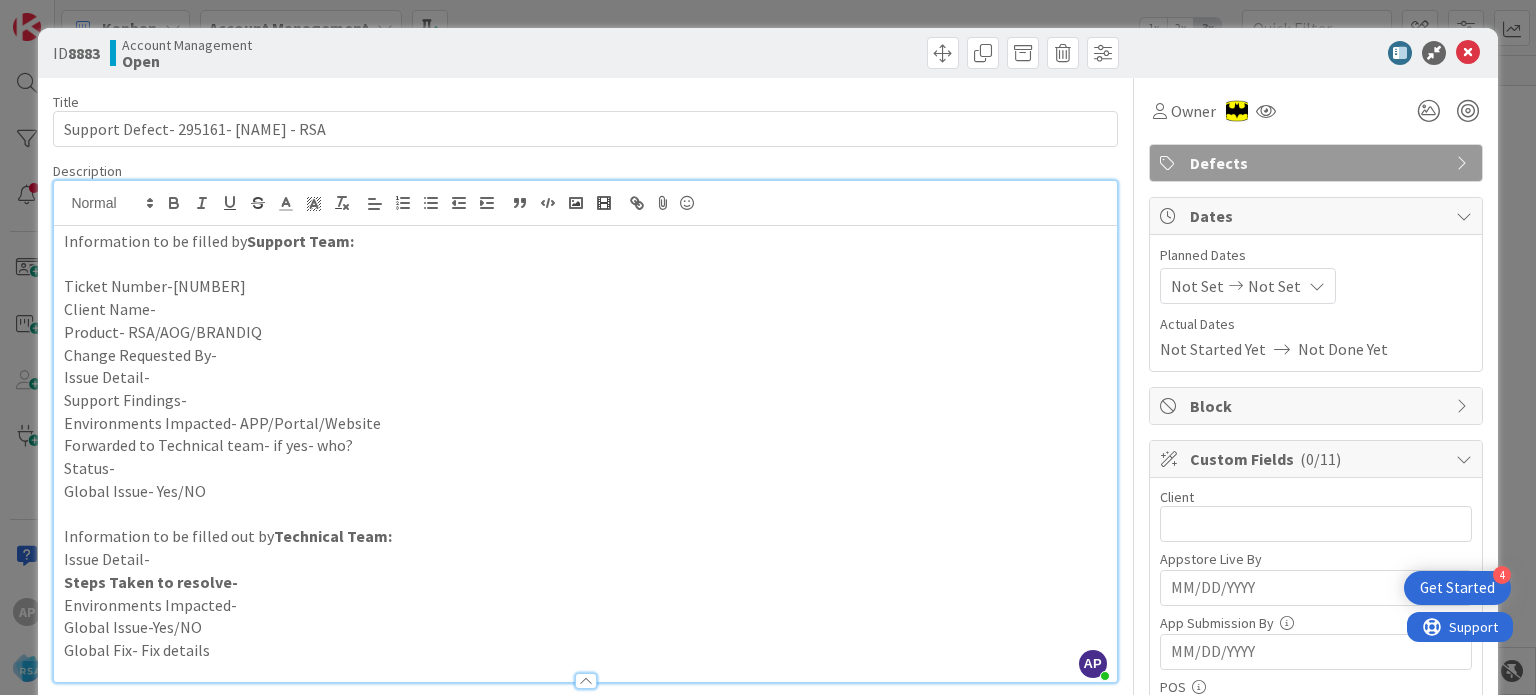 click on "Ticket Number-[NUMBER]" at bounding box center (585, 286) 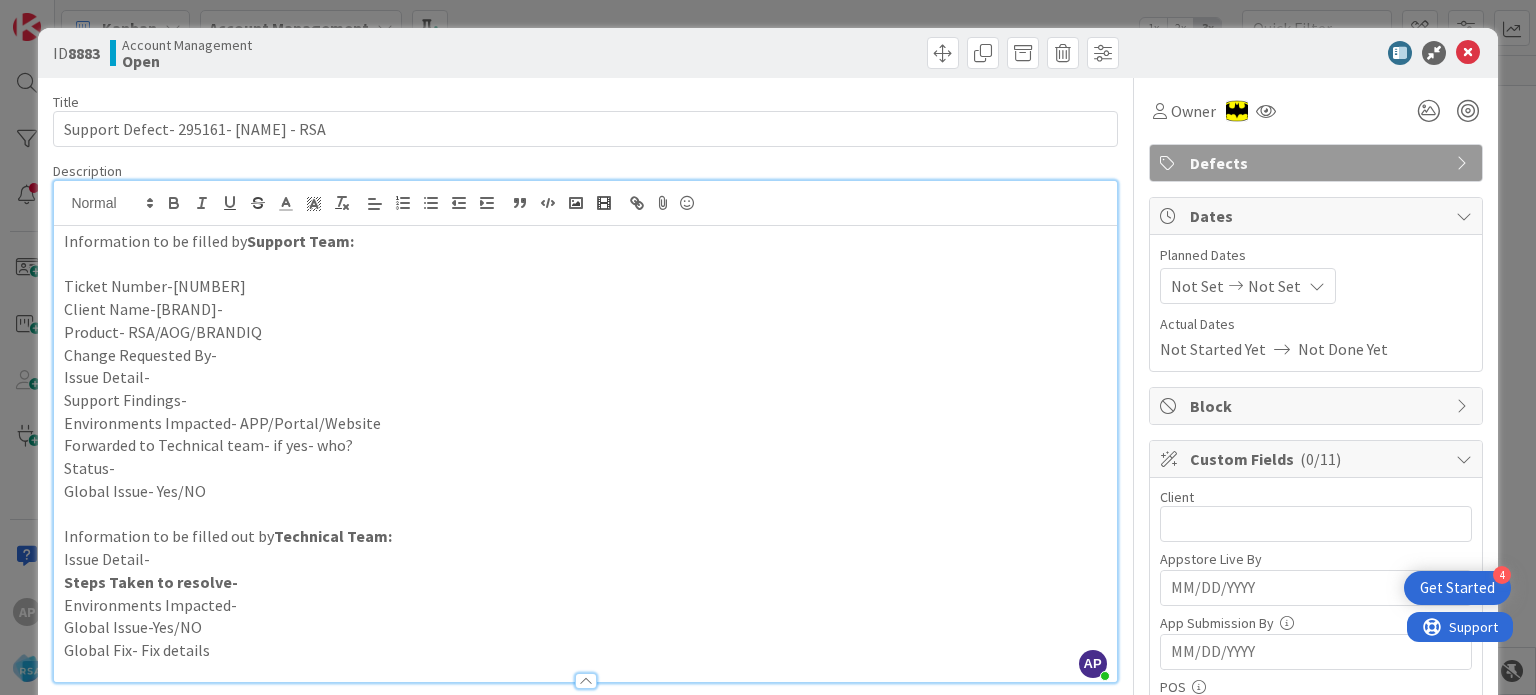 type 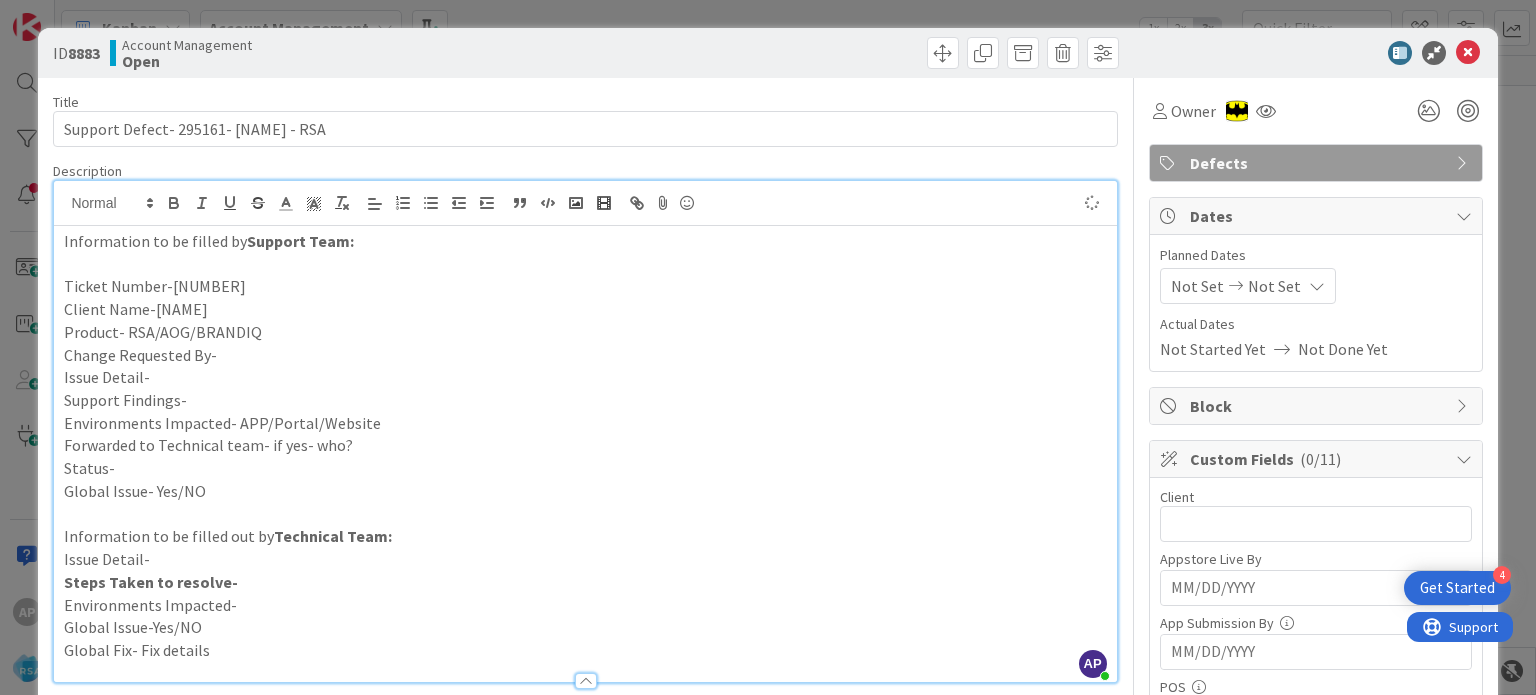 click on "Product- RSA/AOG/BRANDIQ" at bounding box center [585, 332] 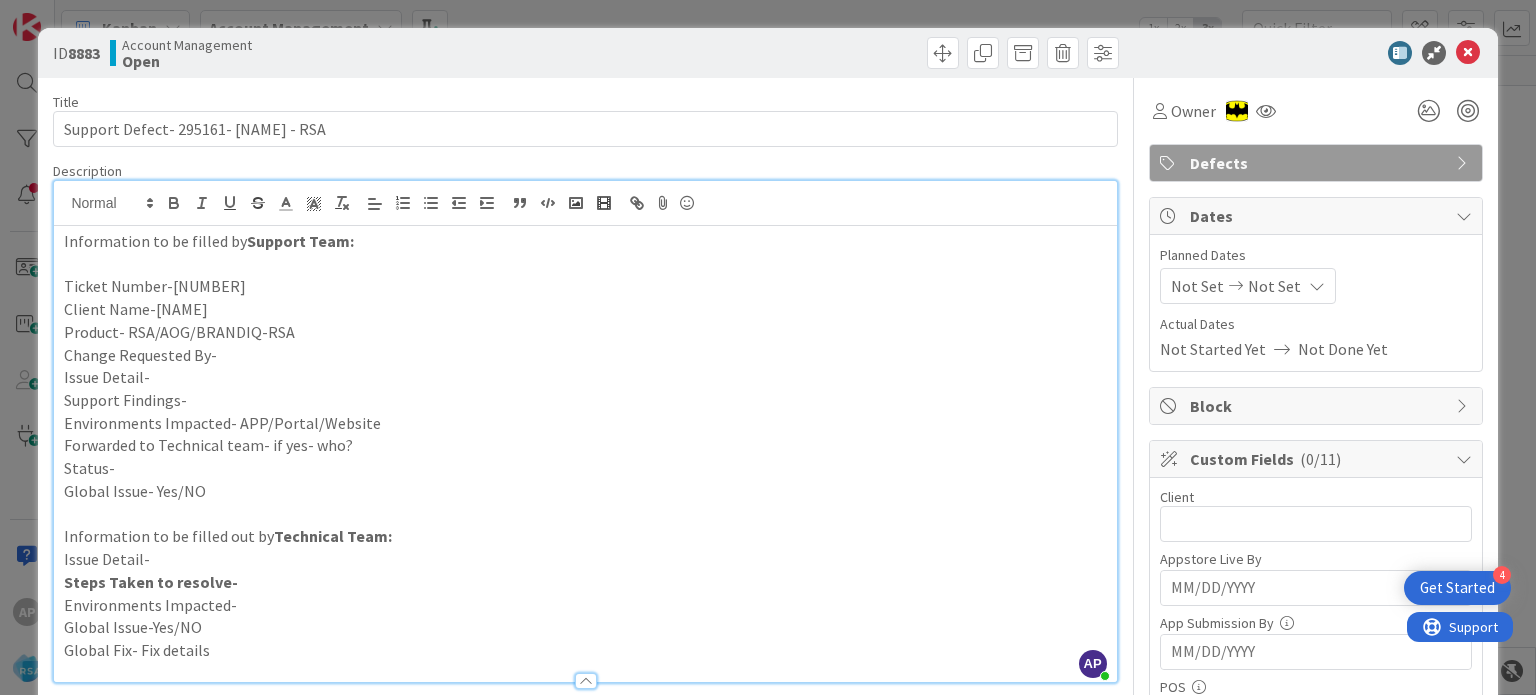 click on "Change Requested By-" at bounding box center [585, 355] 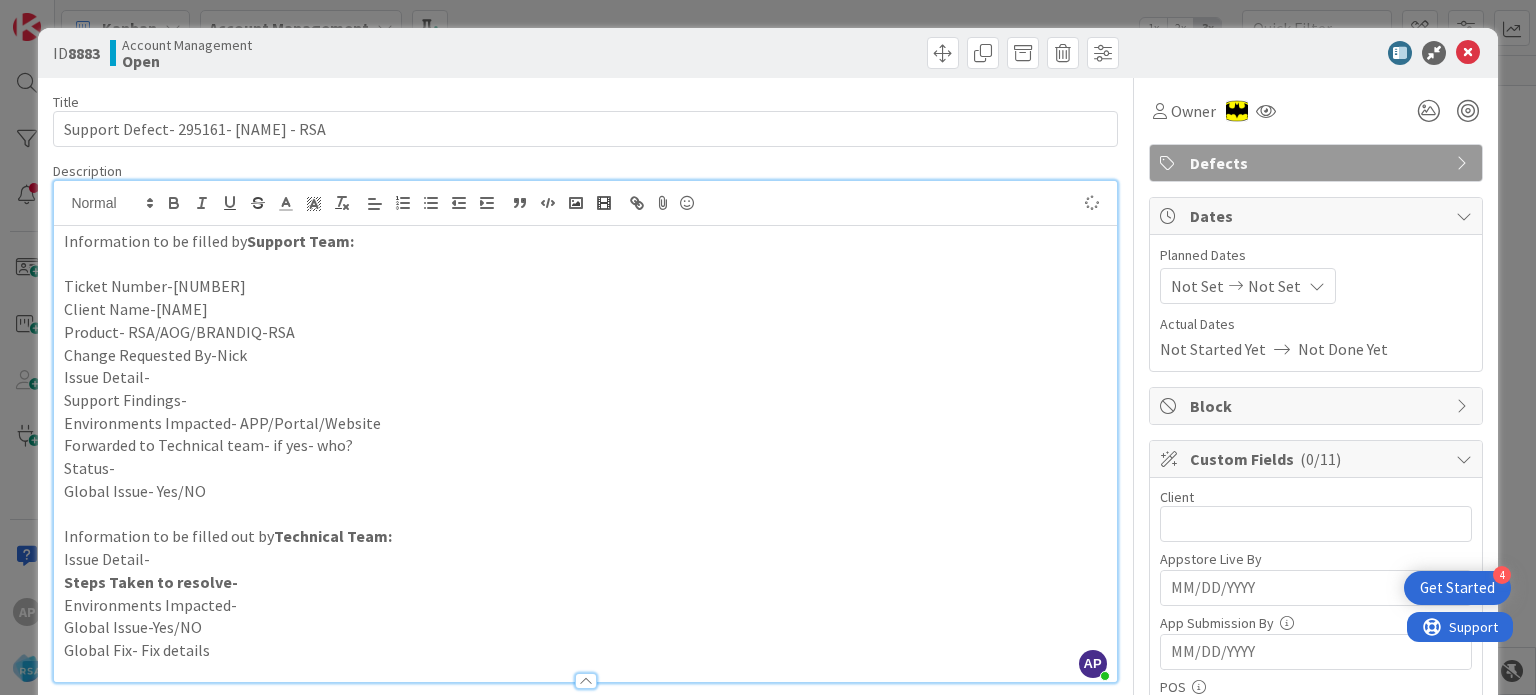 click on "Issue Detail-" at bounding box center (585, 377) 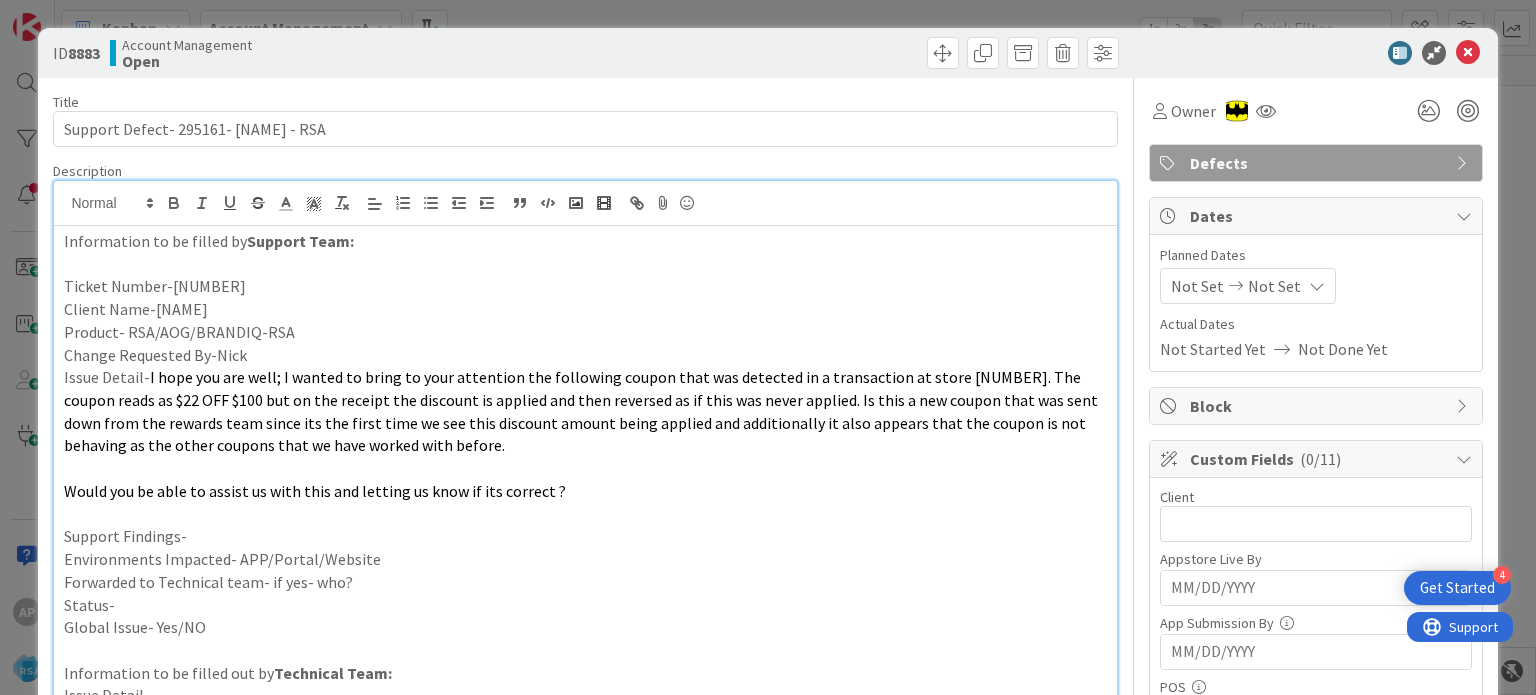 click at bounding box center (585, 468) 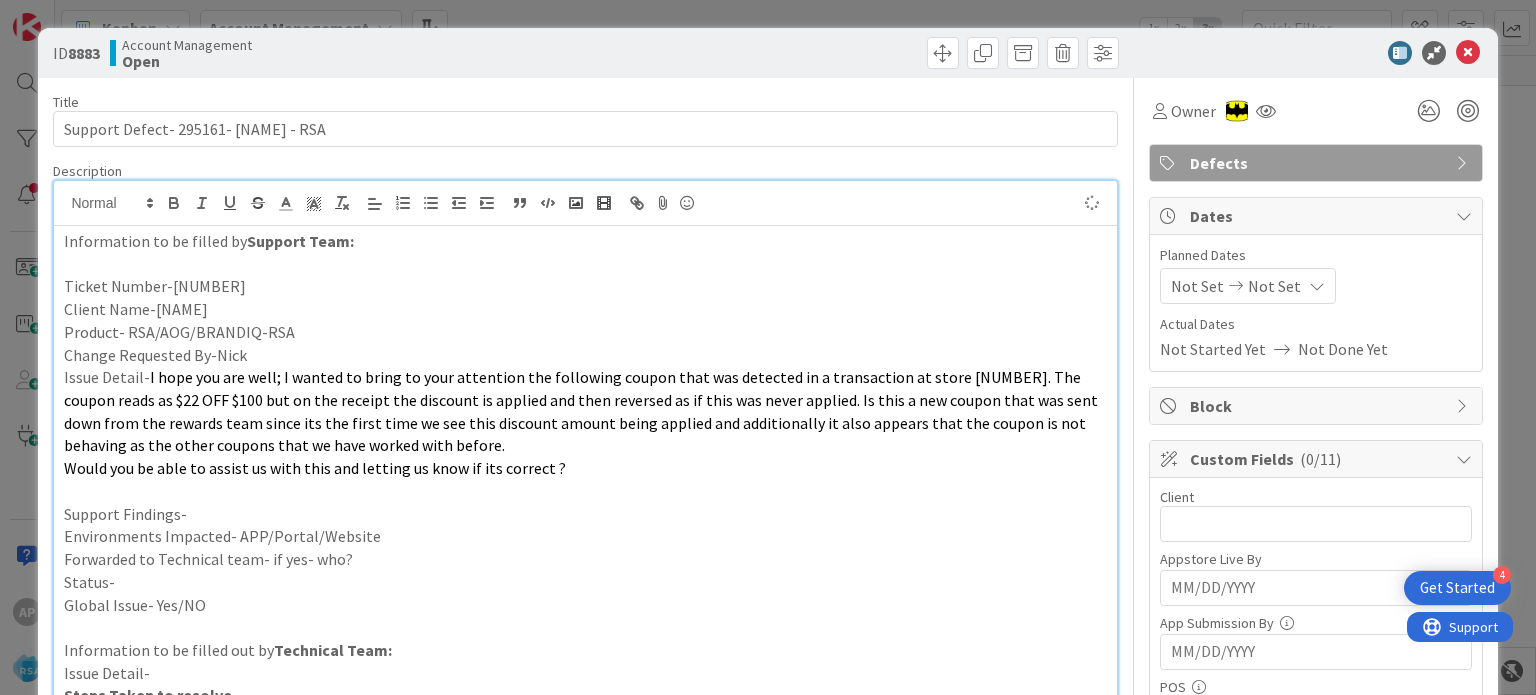 click at bounding box center (585, 491) 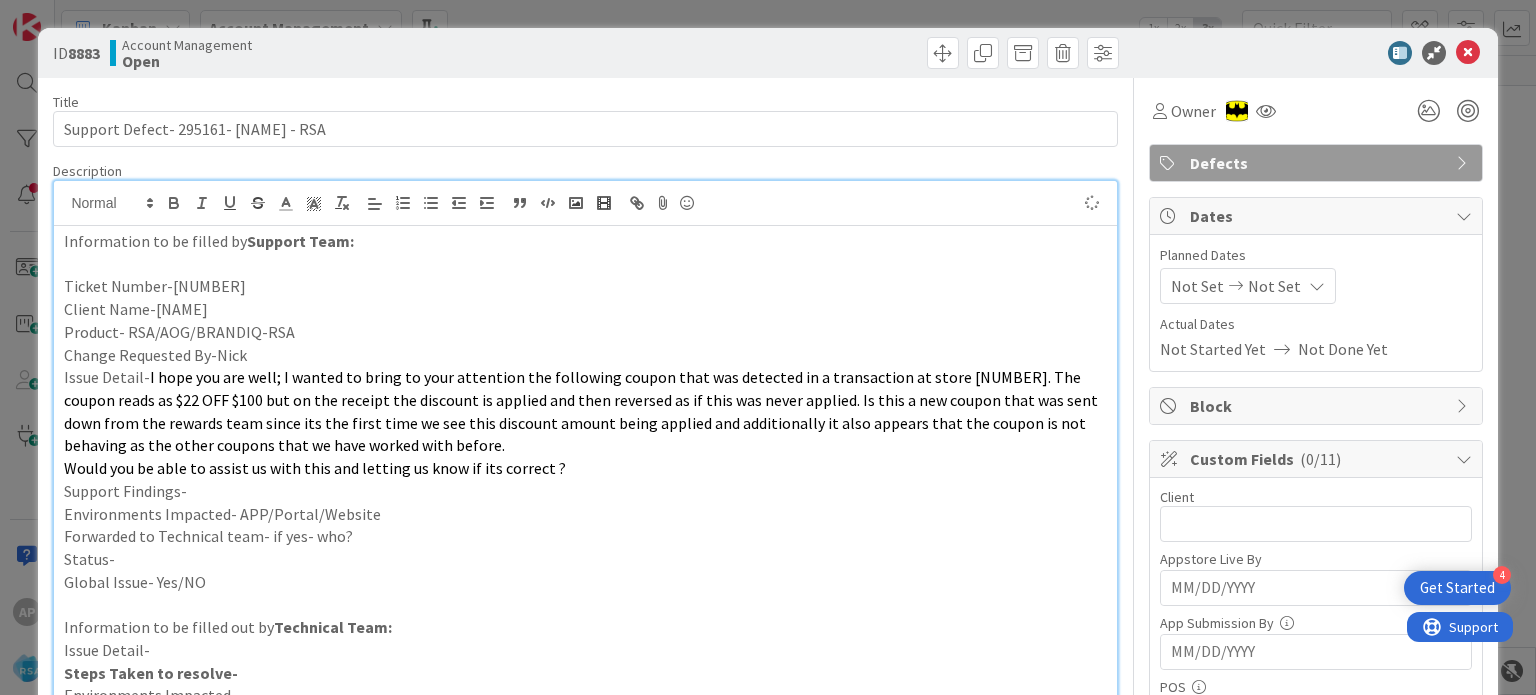 click on "Support Findings-" at bounding box center [585, 491] 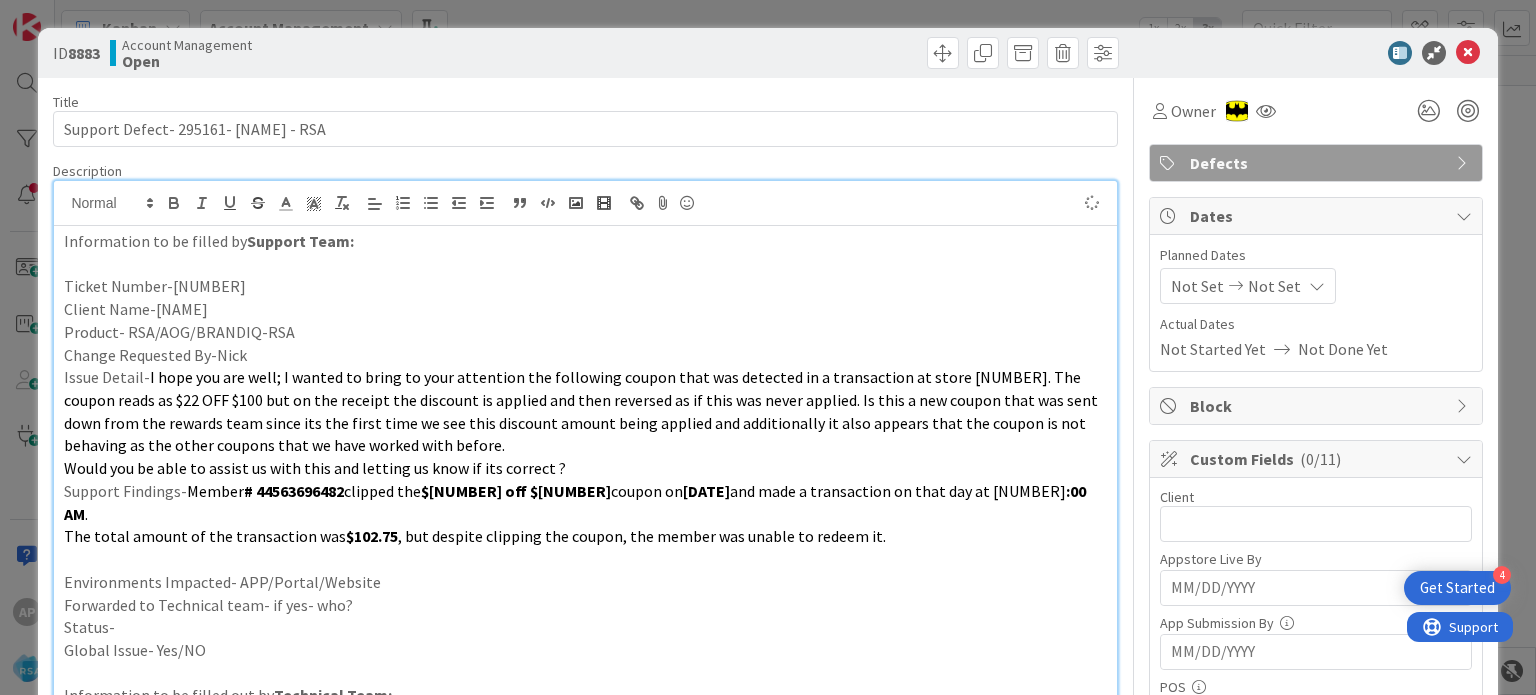 click at bounding box center (585, 559) 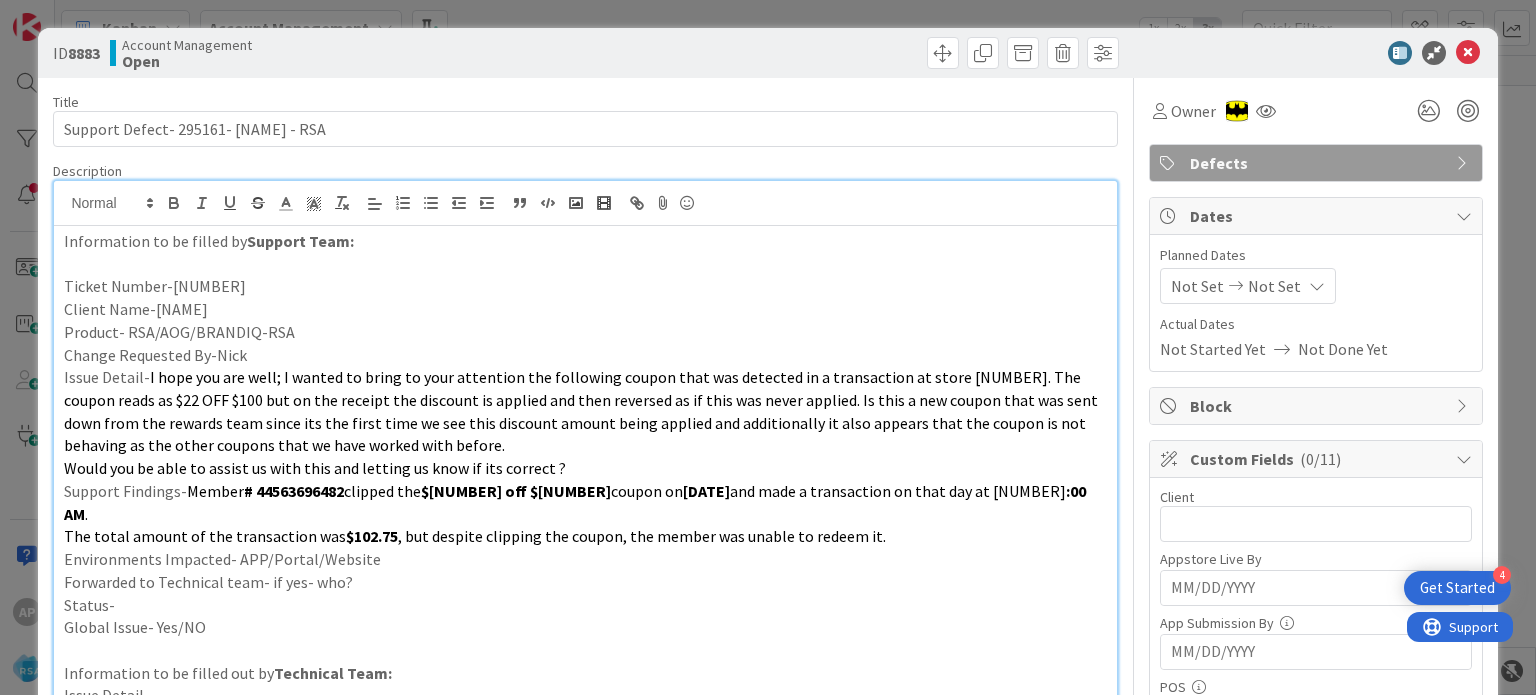 click on "Environments Impacted- APP/Portal/Website" at bounding box center (585, 559) 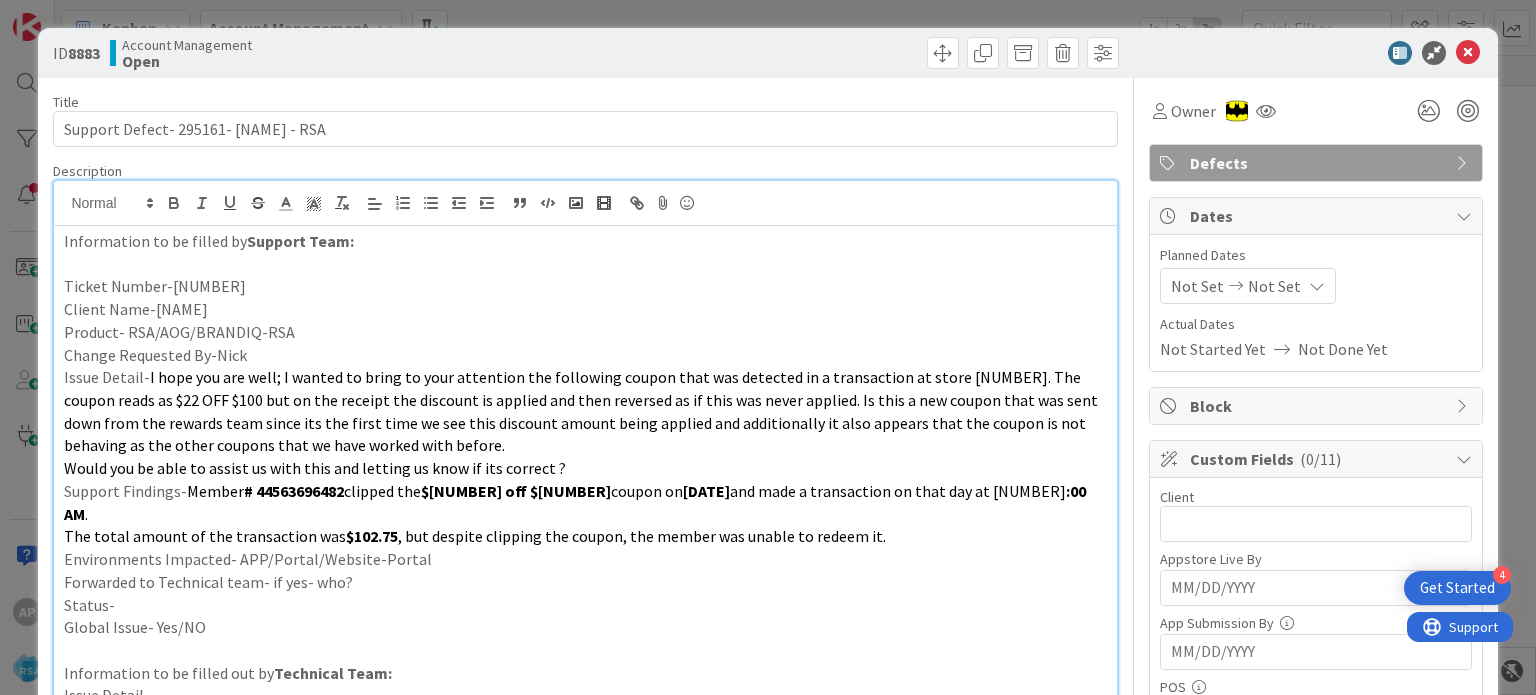click on "Forwarded to Technical team- if yes- who?" at bounding box center (585, 582) 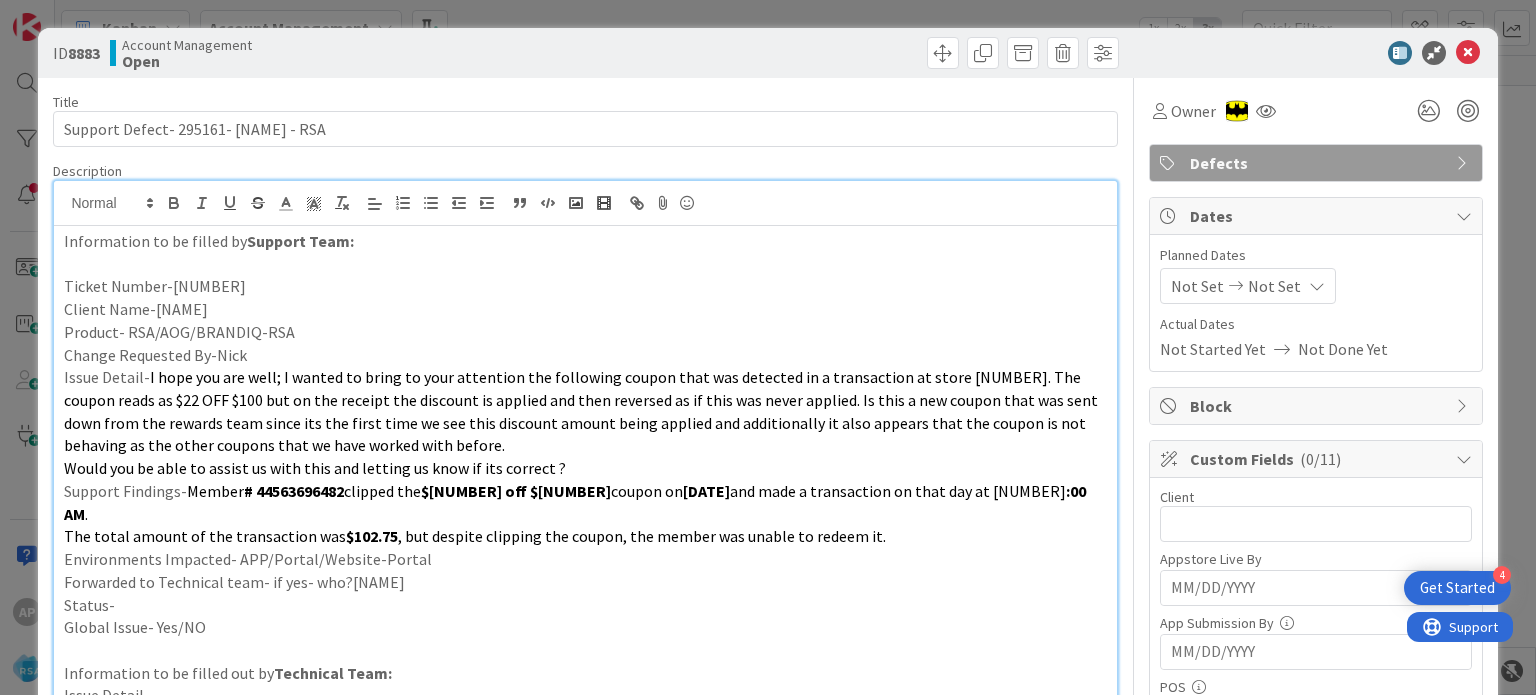 click on "Status-" at bounding box center (585, 605) 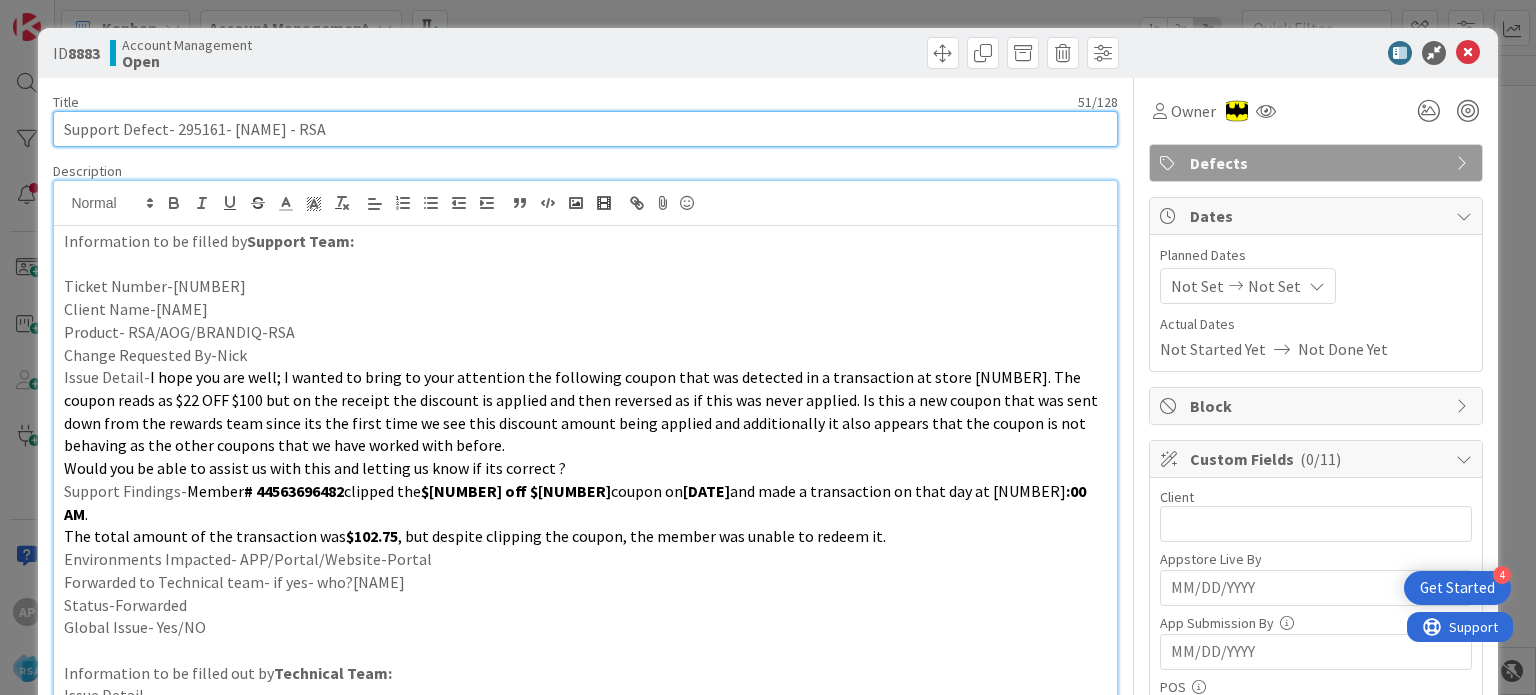 drag, startPoint x: 228, startPoint y: 124, endPoint x: 392, endPoint y: 128, distance: 164.04877 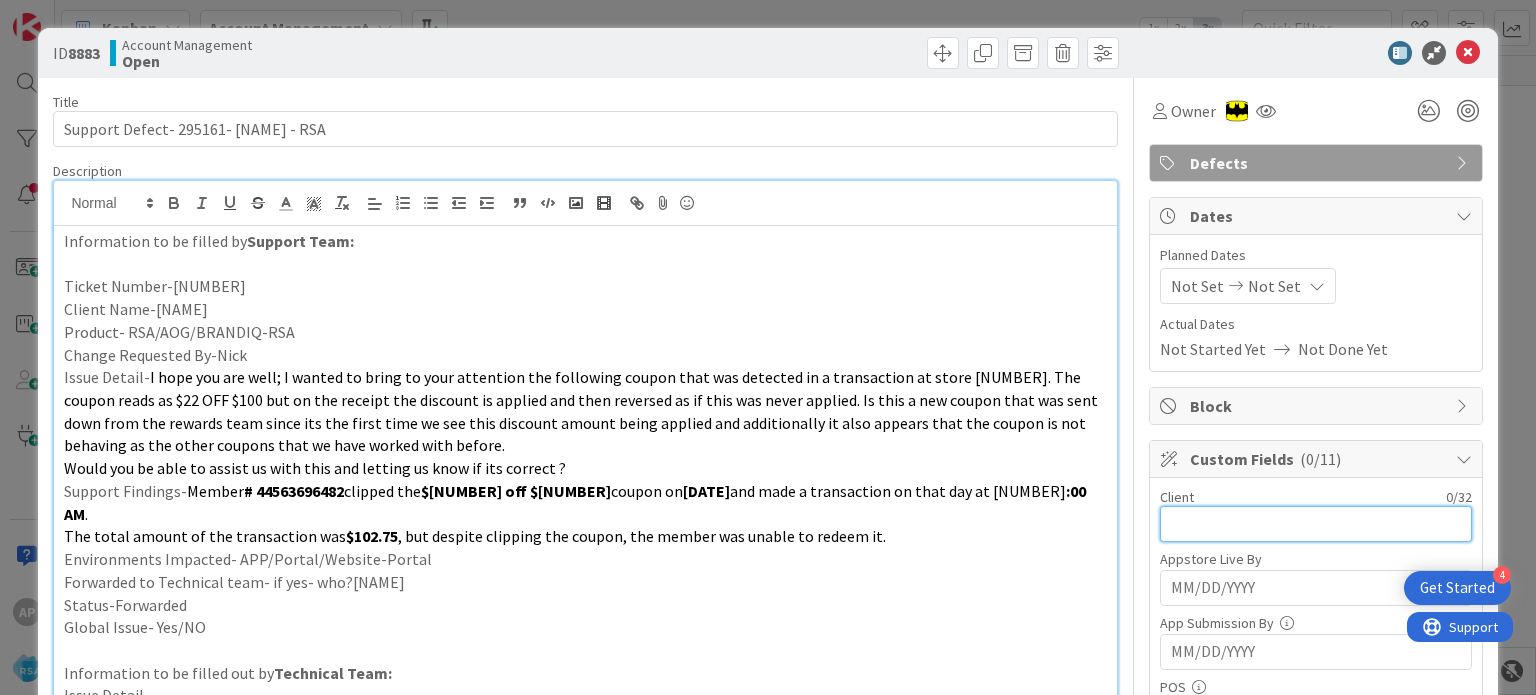 click at bounding box center [1316, 524] 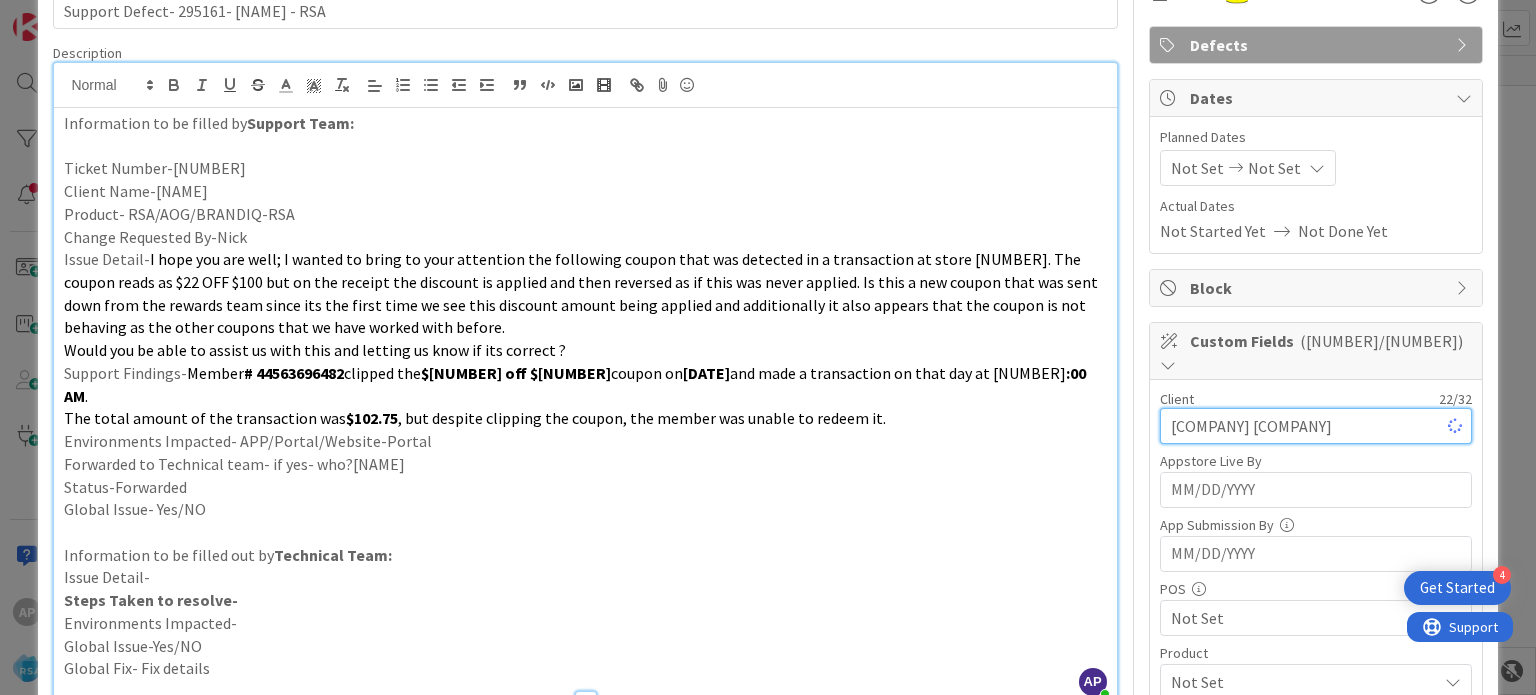 scroll, scrollTop: 204, scrollLeft: 0, axis: vertical 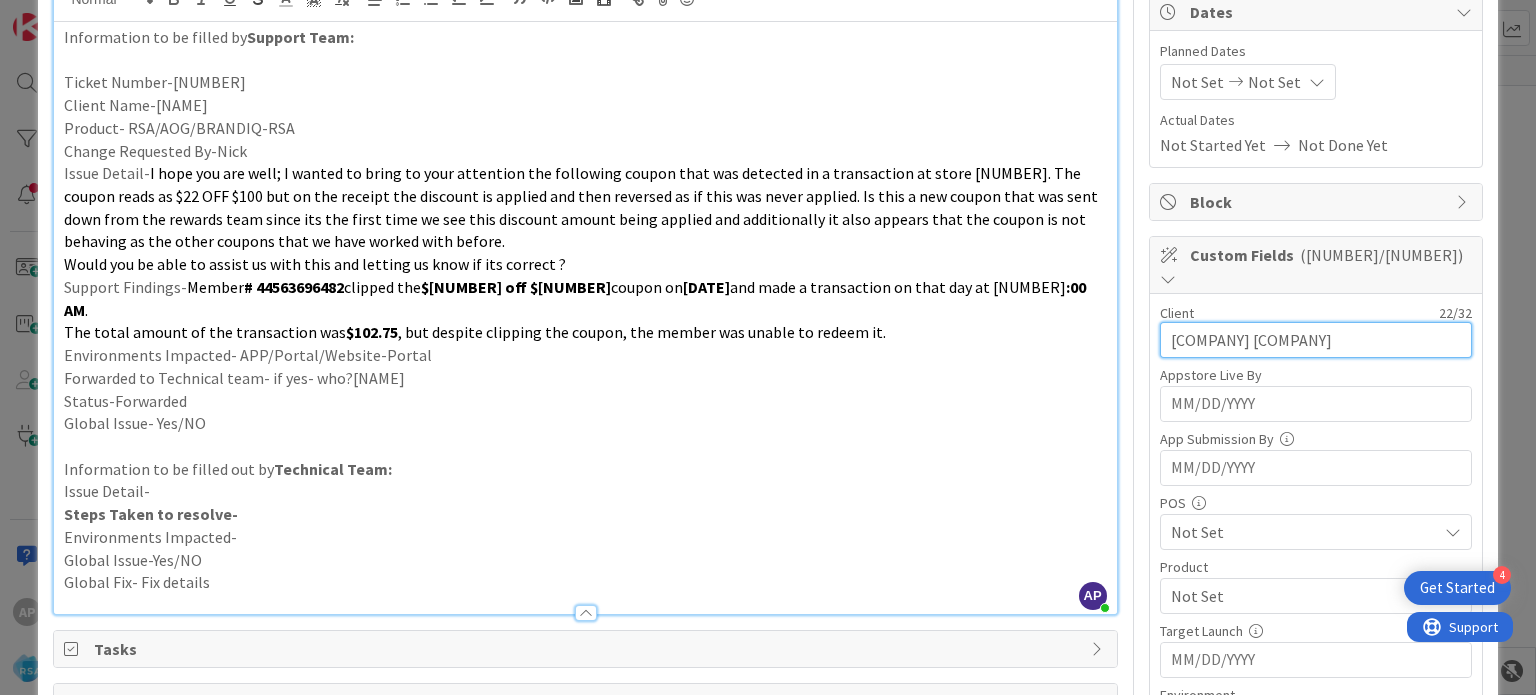 type on "[COMPANY] [COMPANY]" 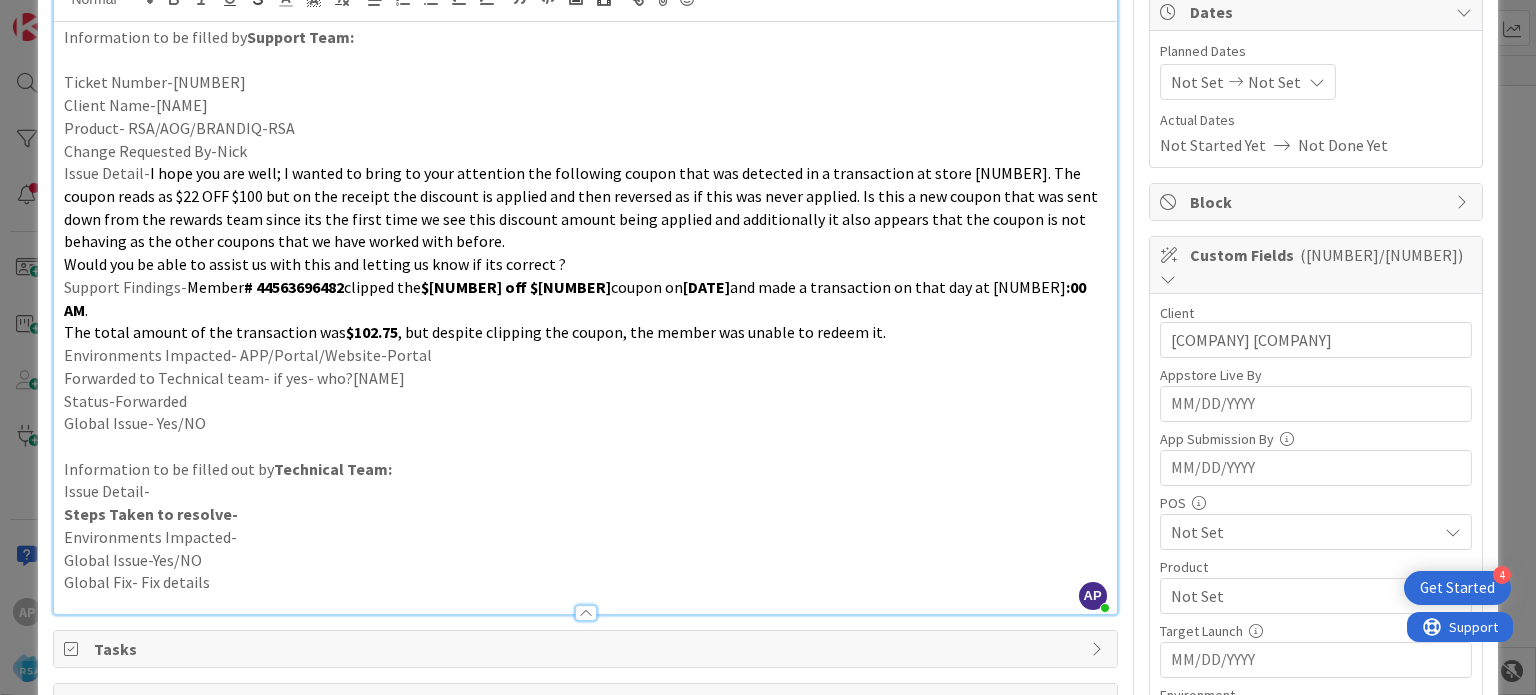 click on "Not Set" at bounding box center [1316, 596] 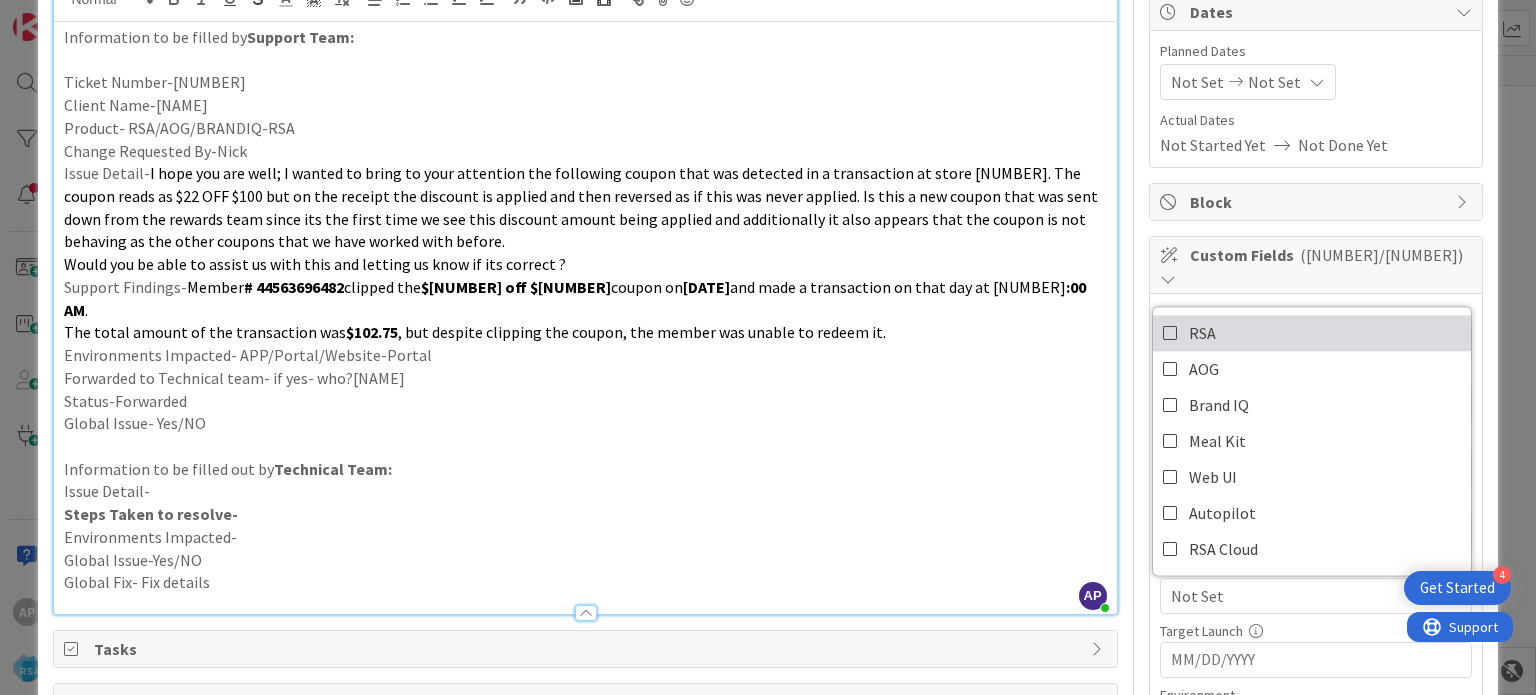 click at bounding box center [1171, 333] 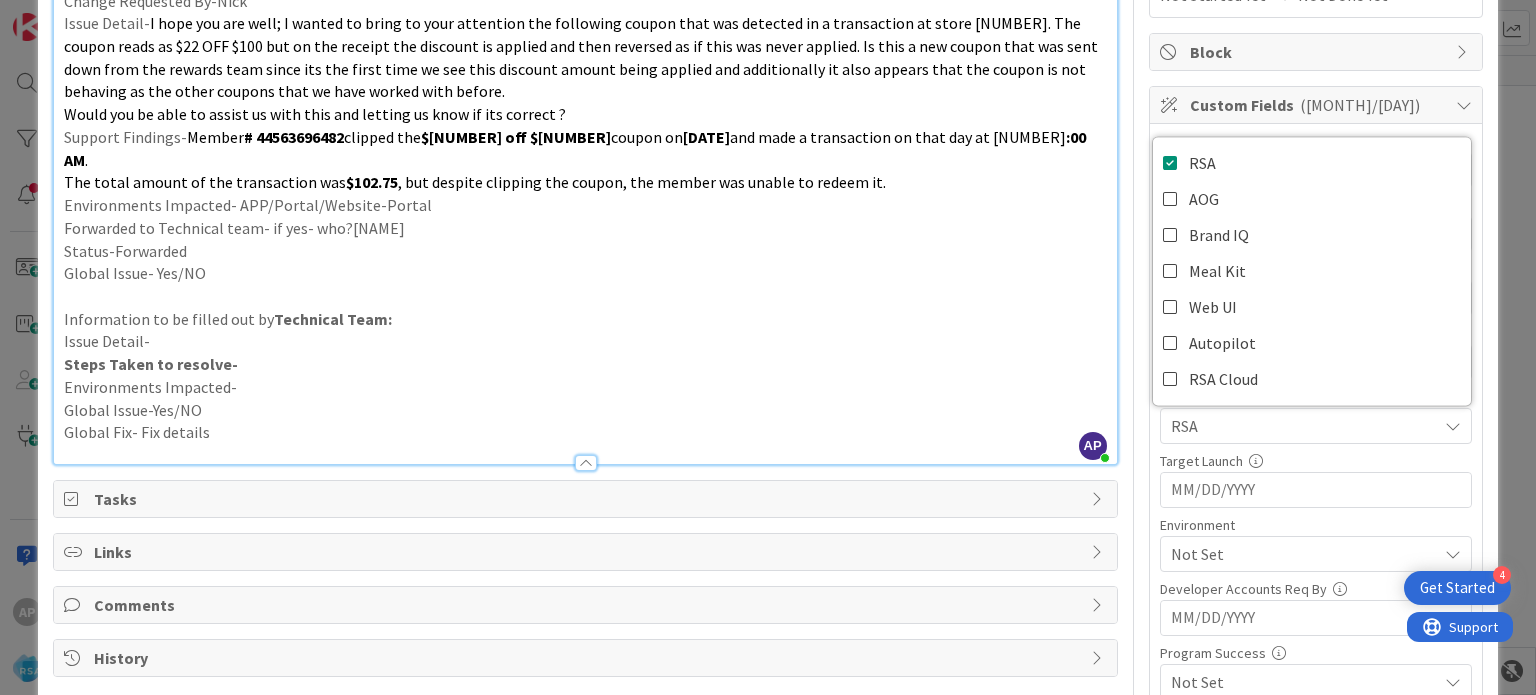 scroll, scrollTop: 355, scrollLeft: 0, axis: vertical 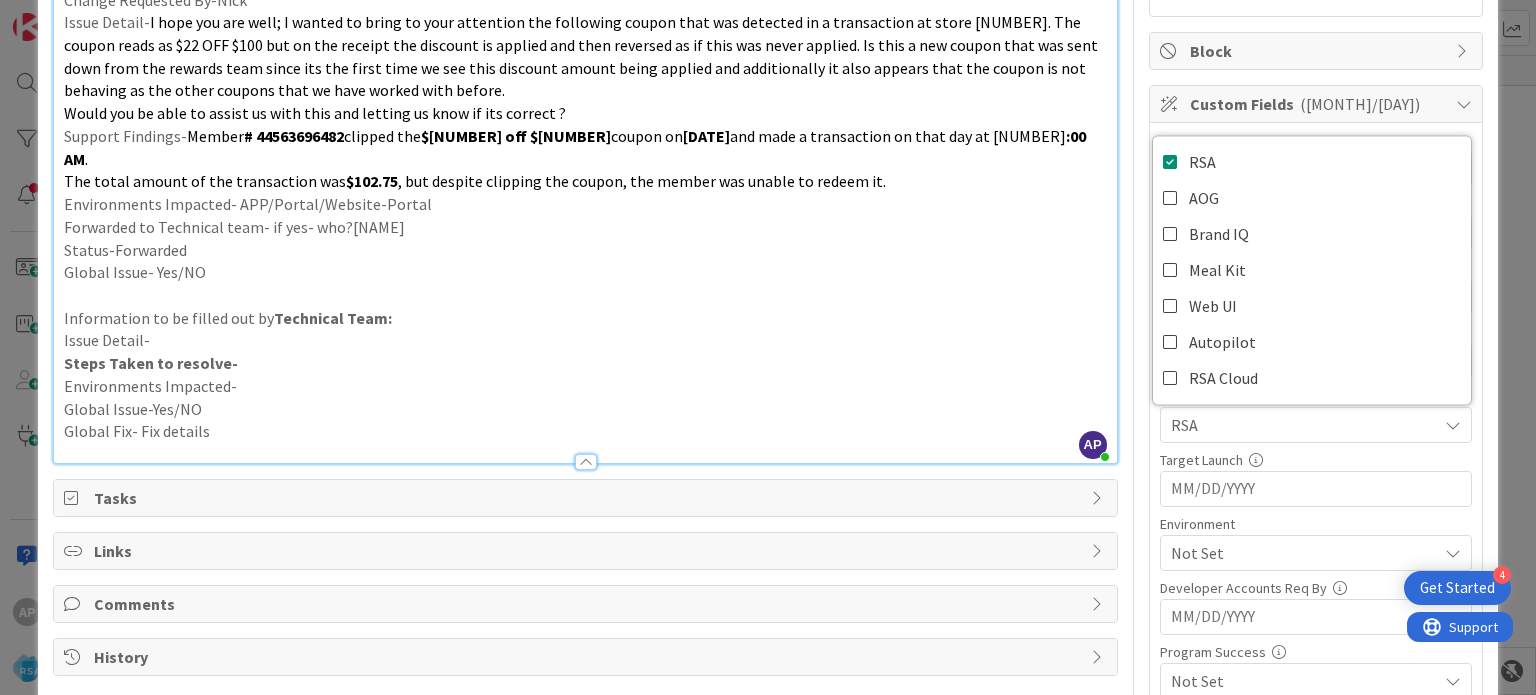 click on "Issue Detail-" at bounding box center (585, 340) 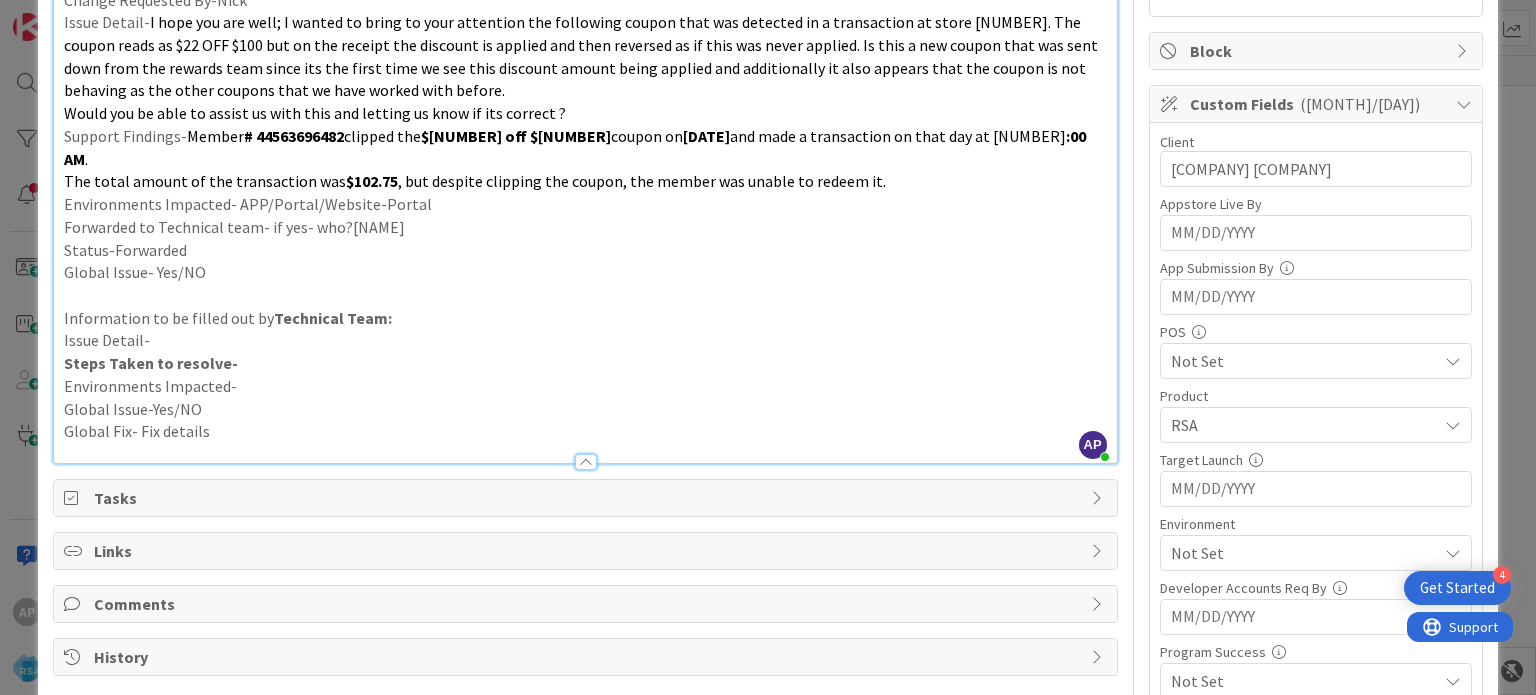 click on "Not Set" at bounding box center (1304, 553) 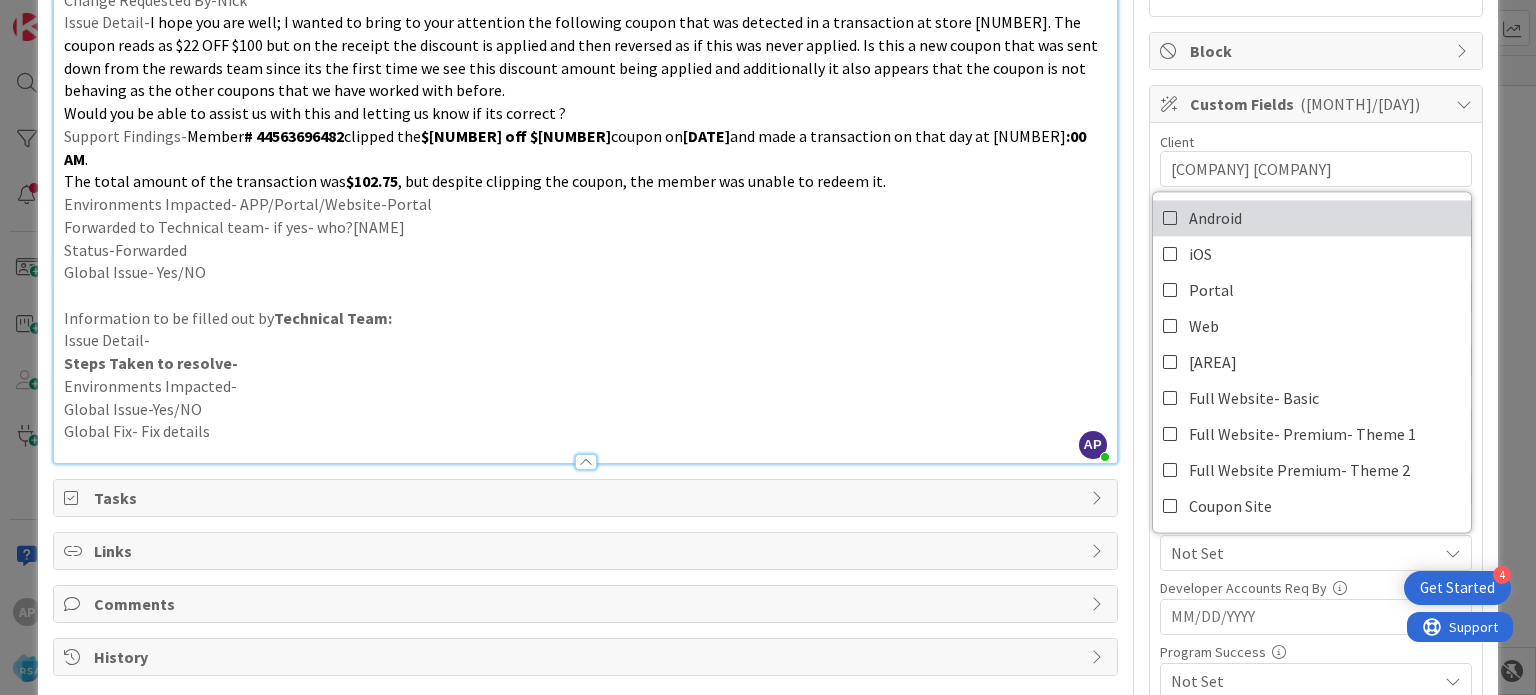 click at bounding box center [1171, 218] 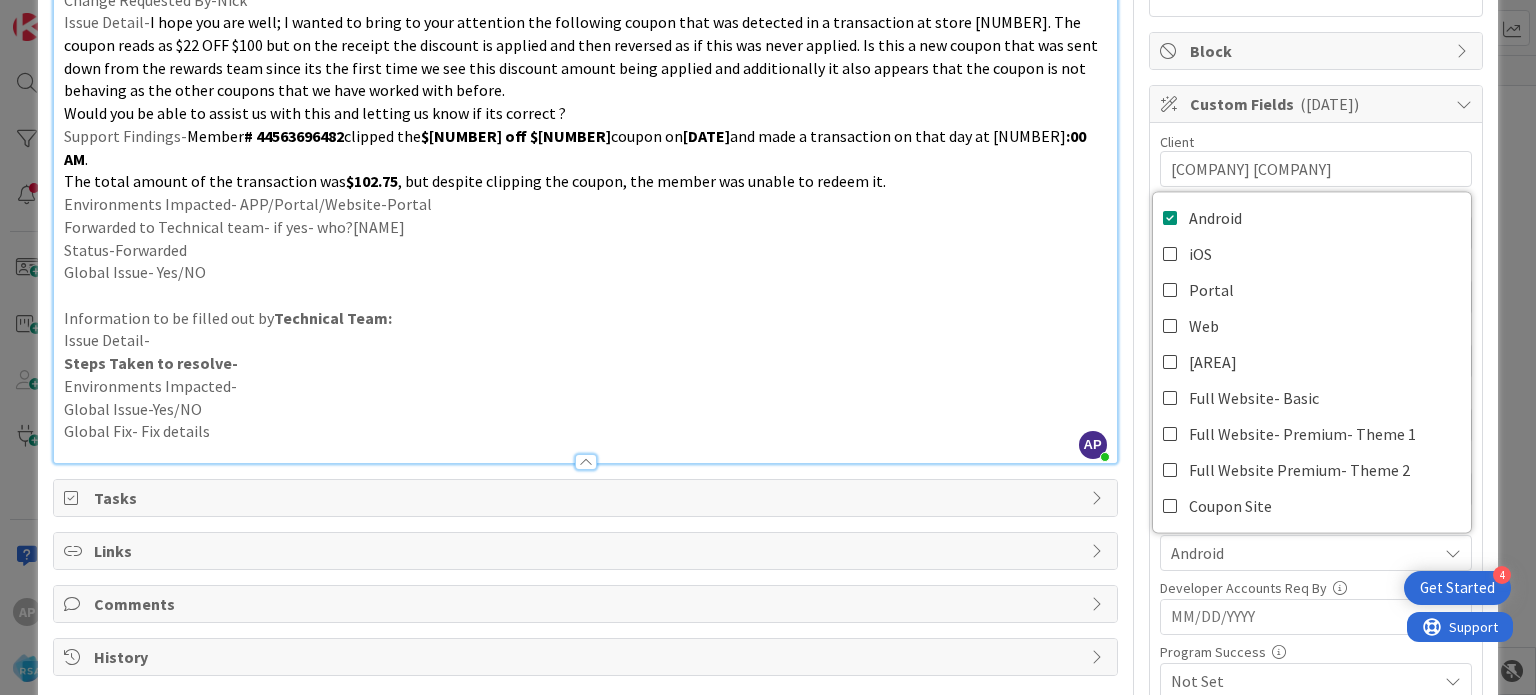 click on "Information to be filled out by  Technical Team:" at bounding box center (585, 318) 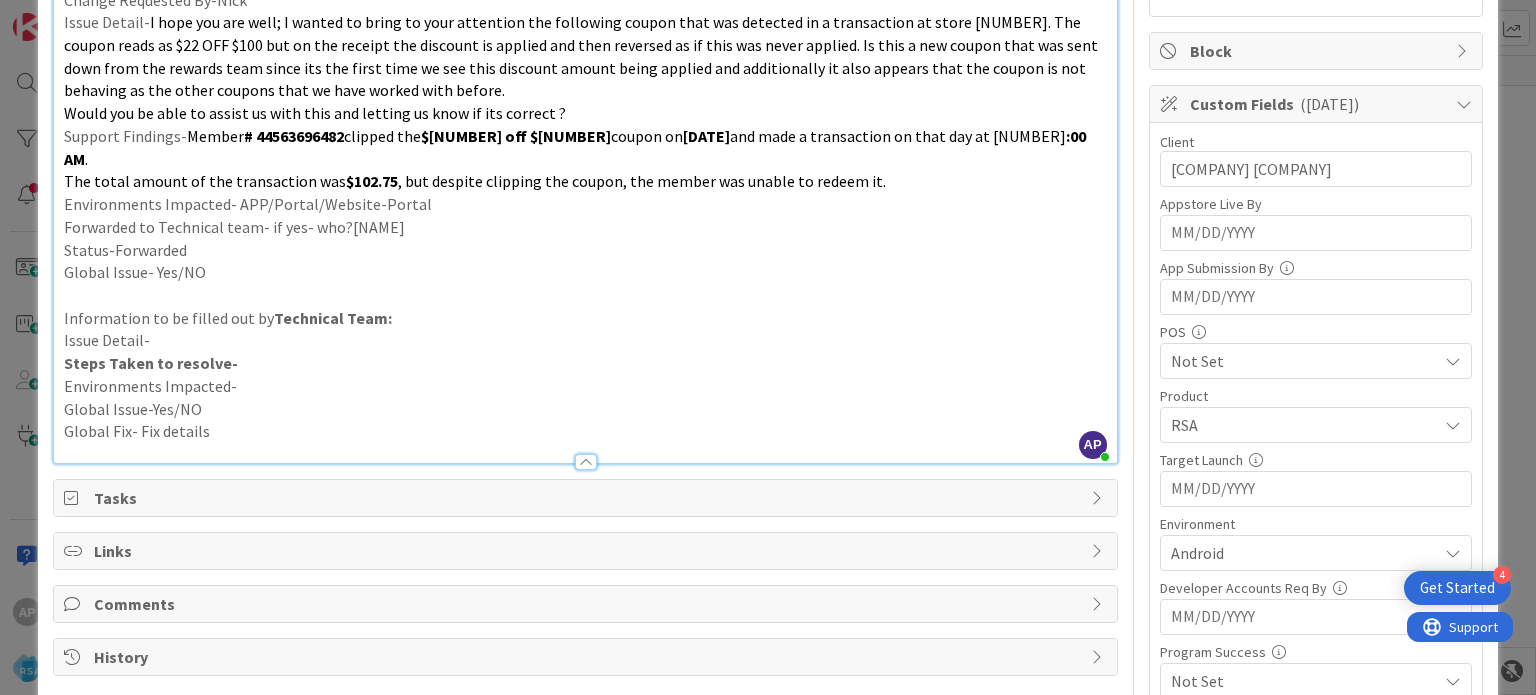click on "Android" at bounding box center [1304, 553] 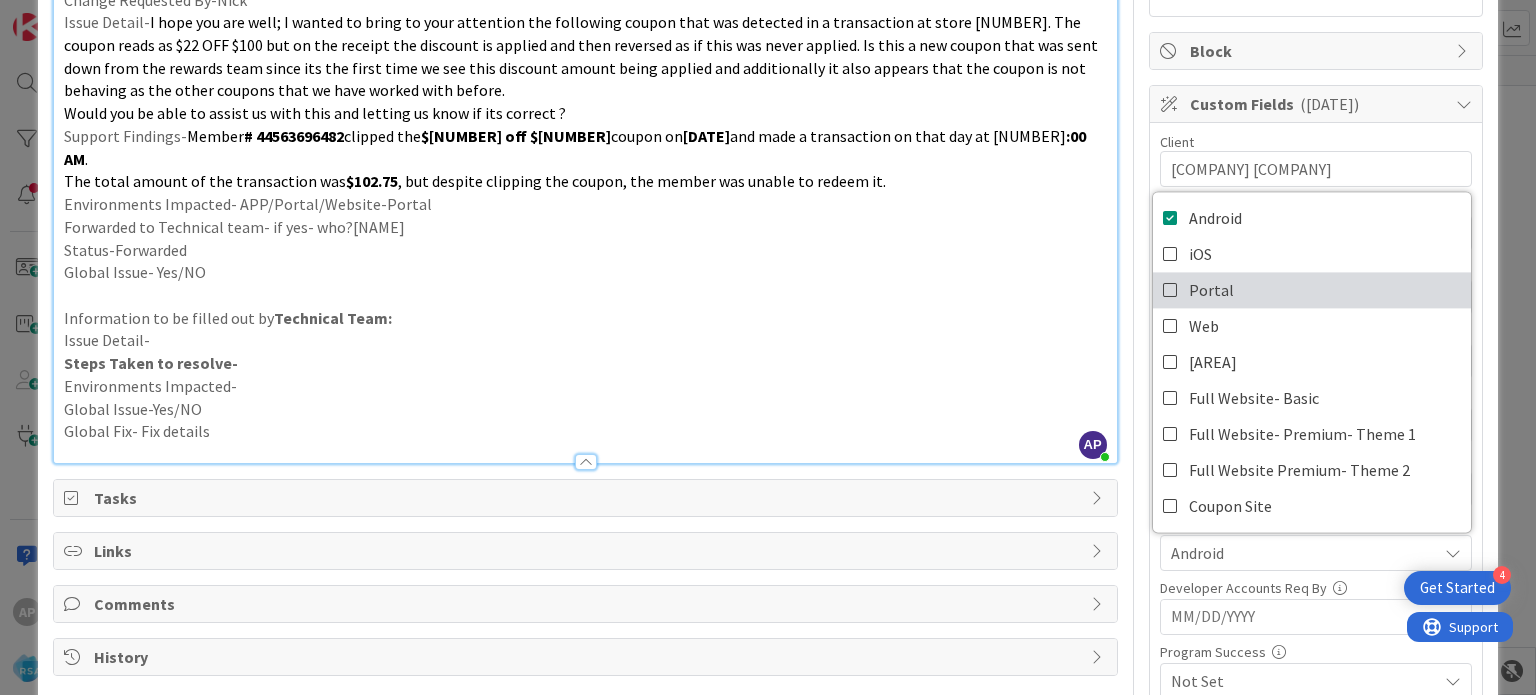click at bounding box center (1171, 290) 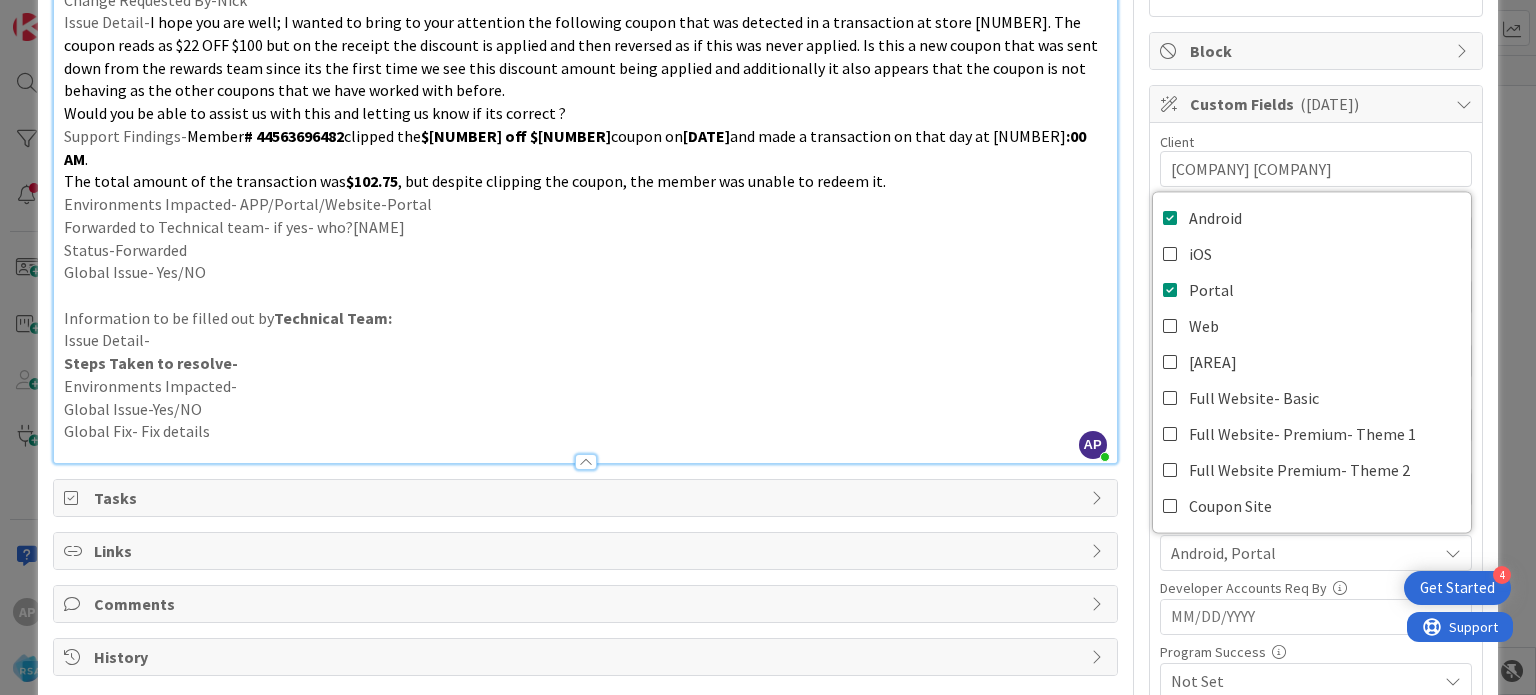 click on "Information to be filled out by  Technical Team:" at bounding box center (585, 318) 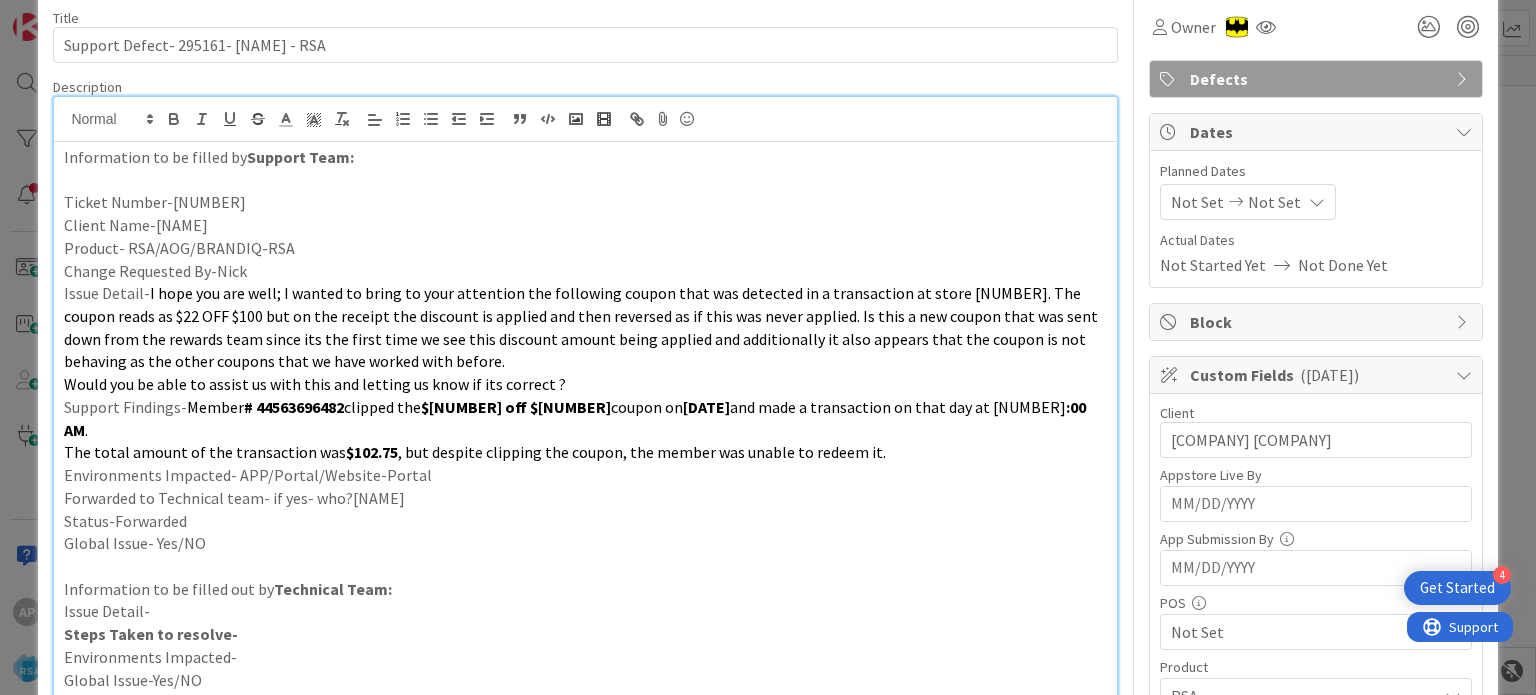 scroll, scrollTop: 83, scrollLeft: 0, axis: vertical 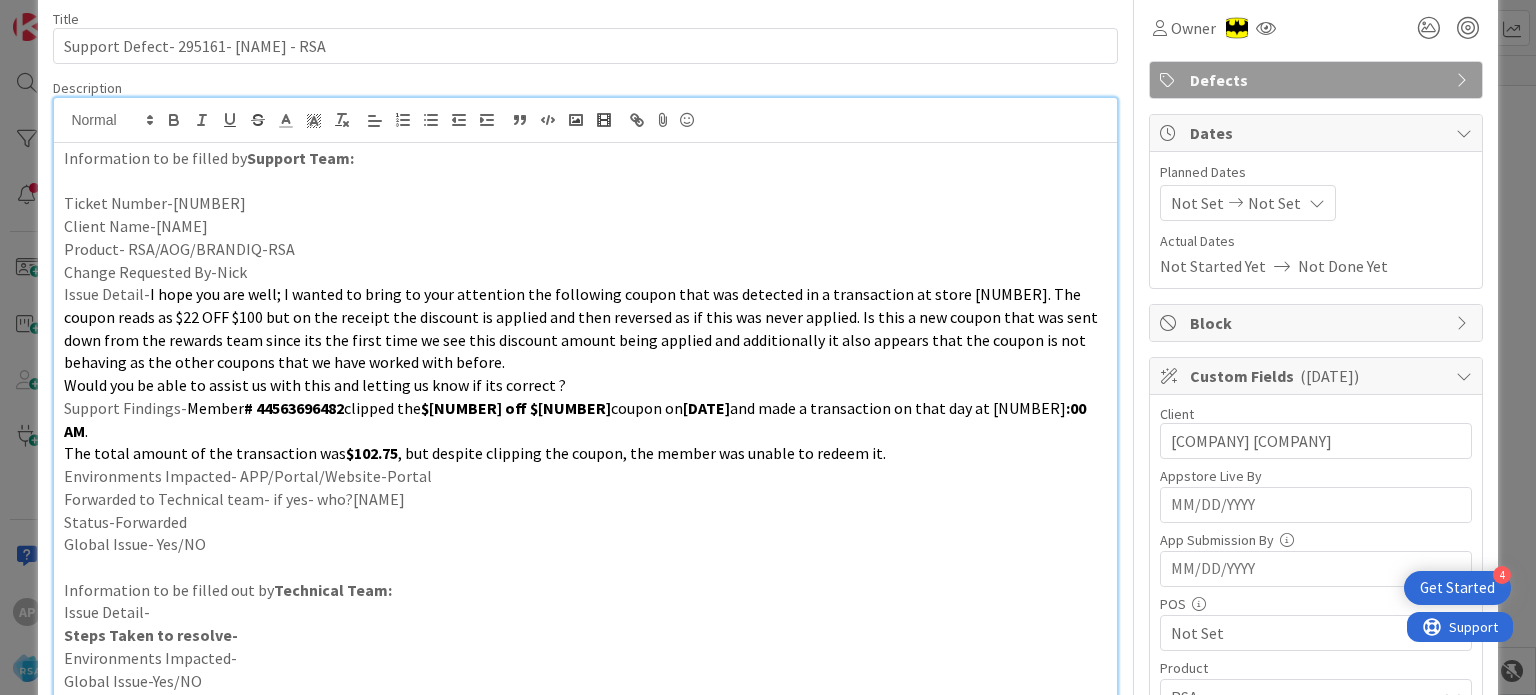 click on "Not Set" at bounding box center [1197, 203] 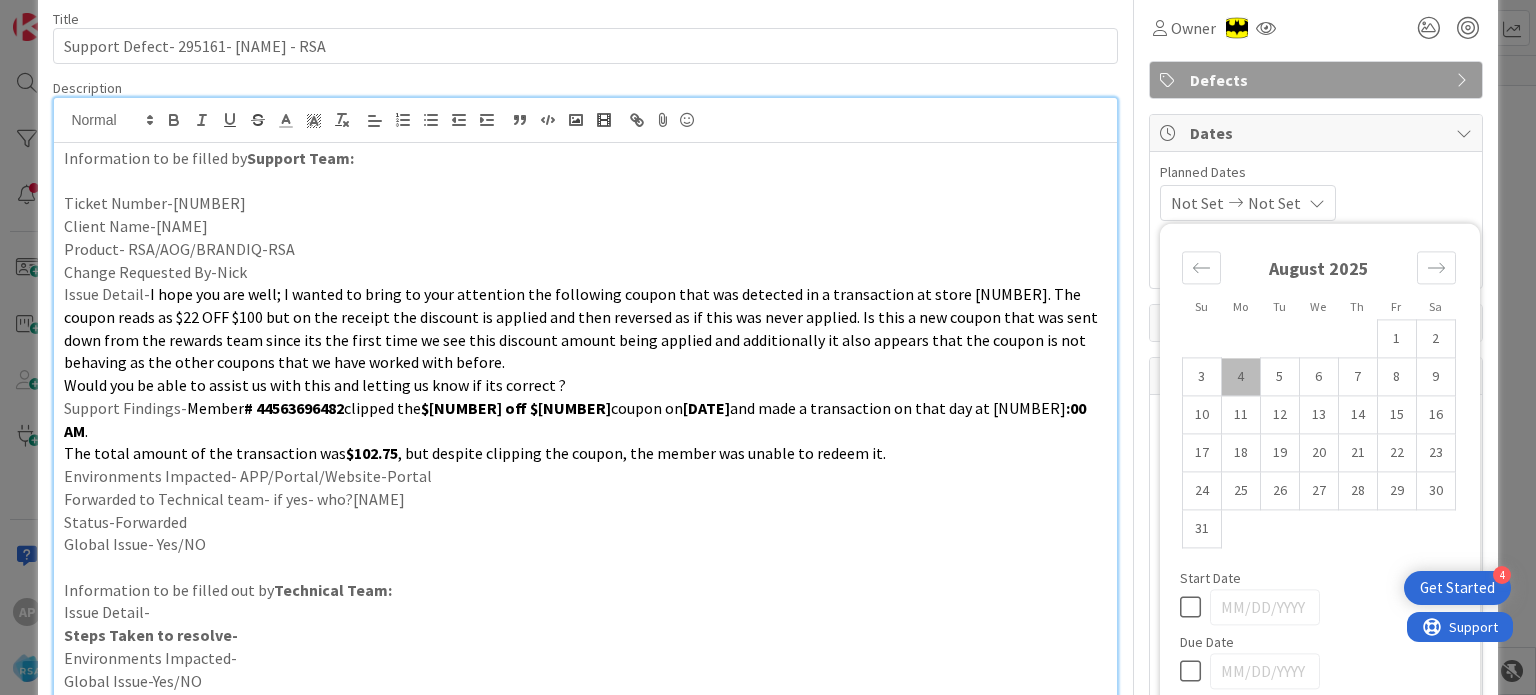 click on "4" at bounding box center (1240, 377) 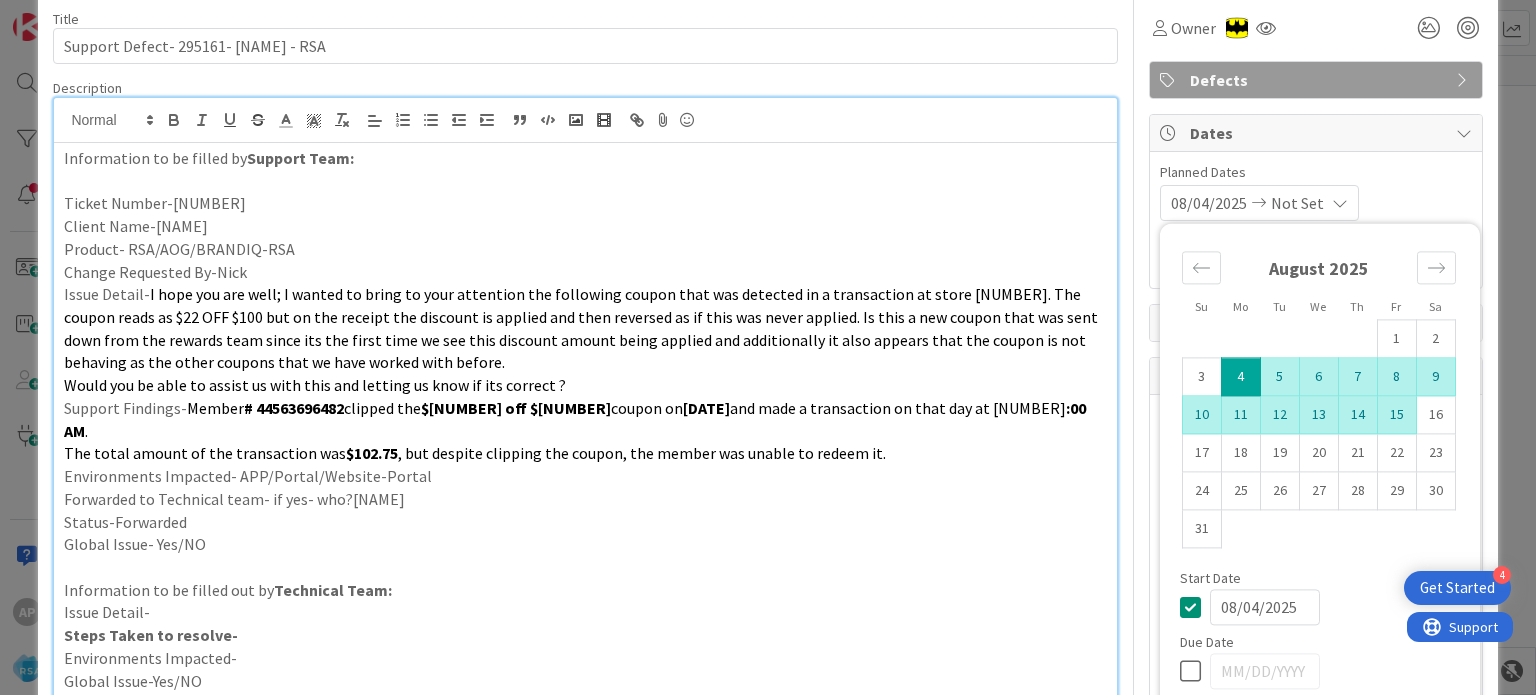 click on "15" at bounding box center (1396, 415) 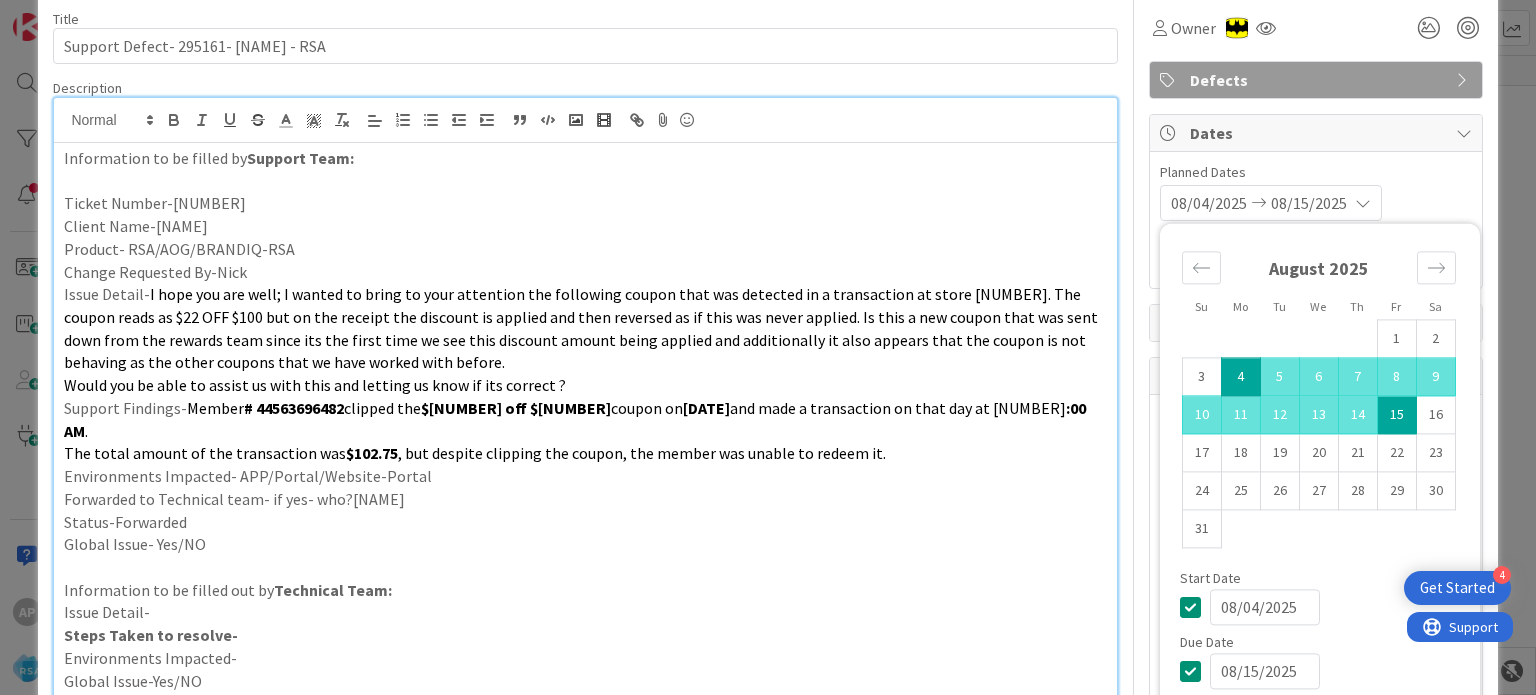 click on "and made a transaction on that day at [NUMBER]" at bounding box center [898, 408] 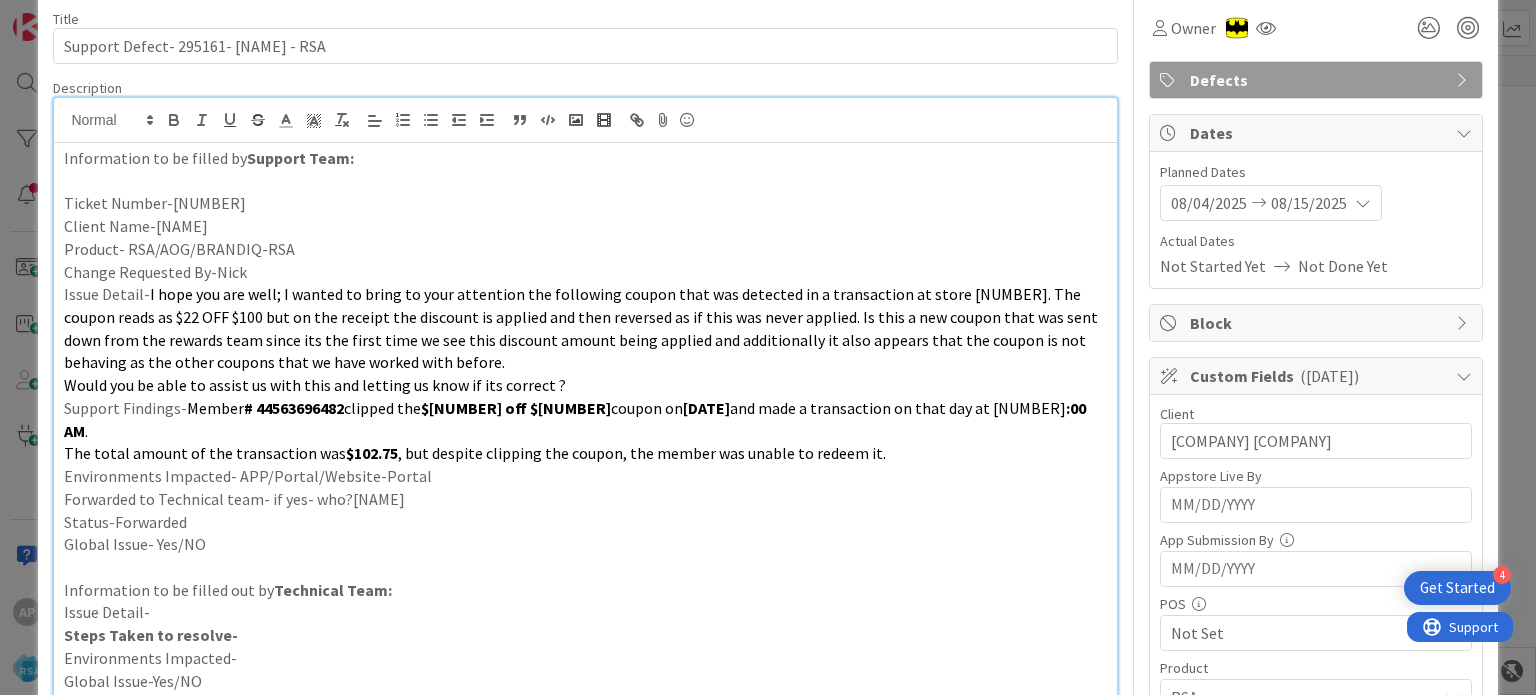 scroll, scrollTop: 0, scrollLeft: 0, axis: both 